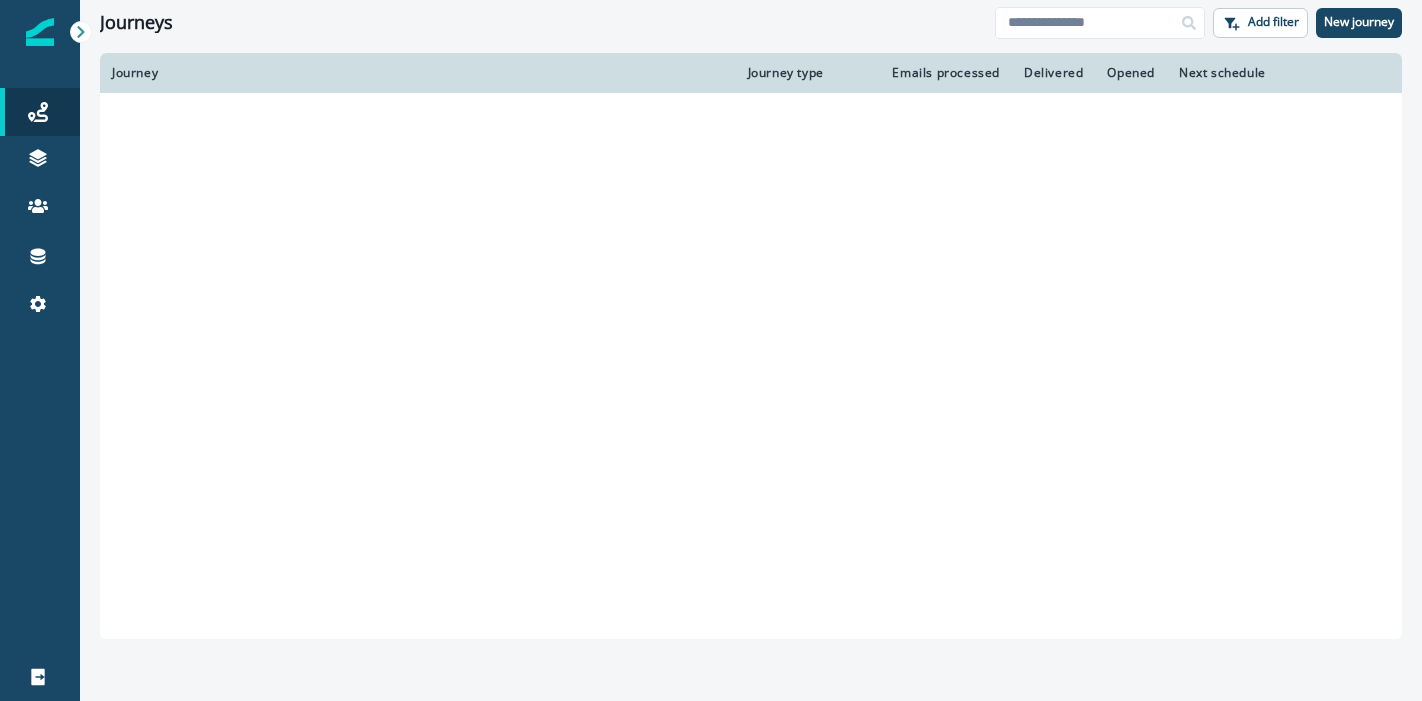 scroll, scrollTop: 0, scrollLeft: 0, axis: both 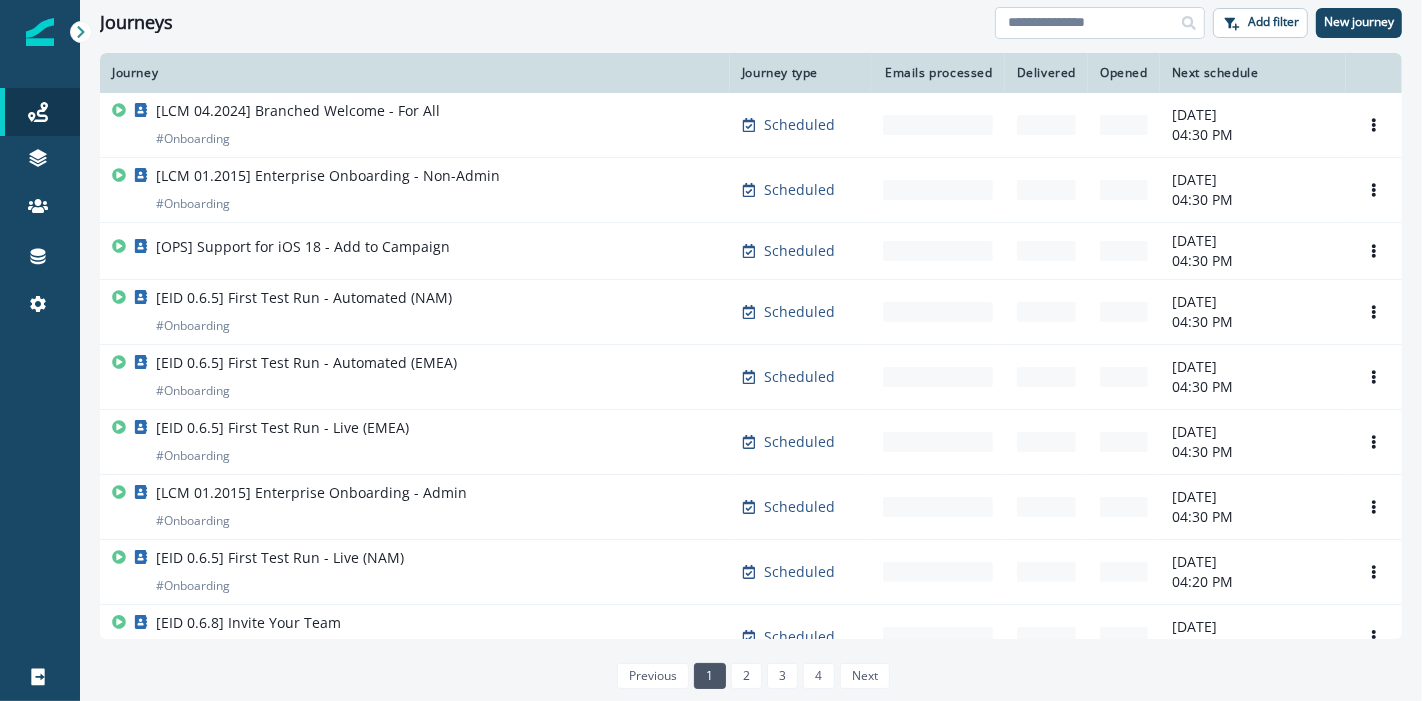 click at bounding box center (1100, 23) 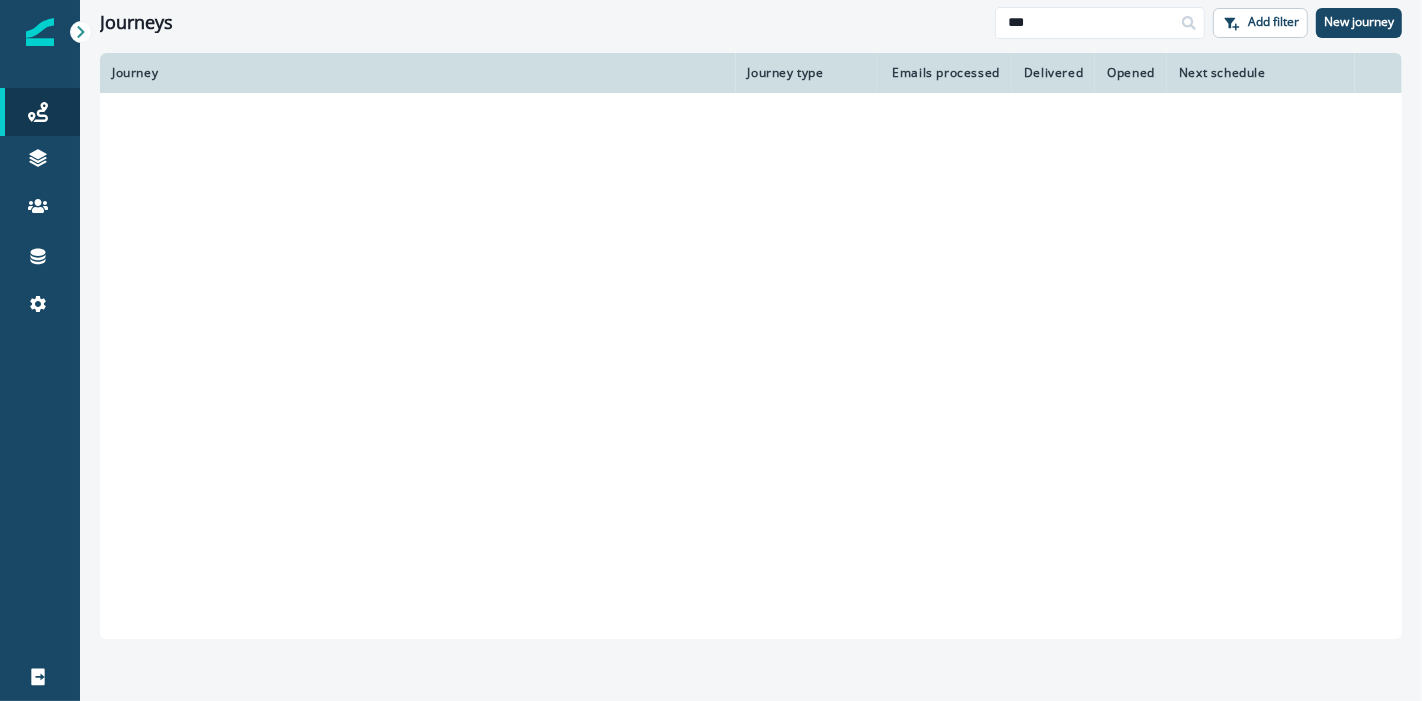 click on "Opened" at bounding box center [1131, 73] 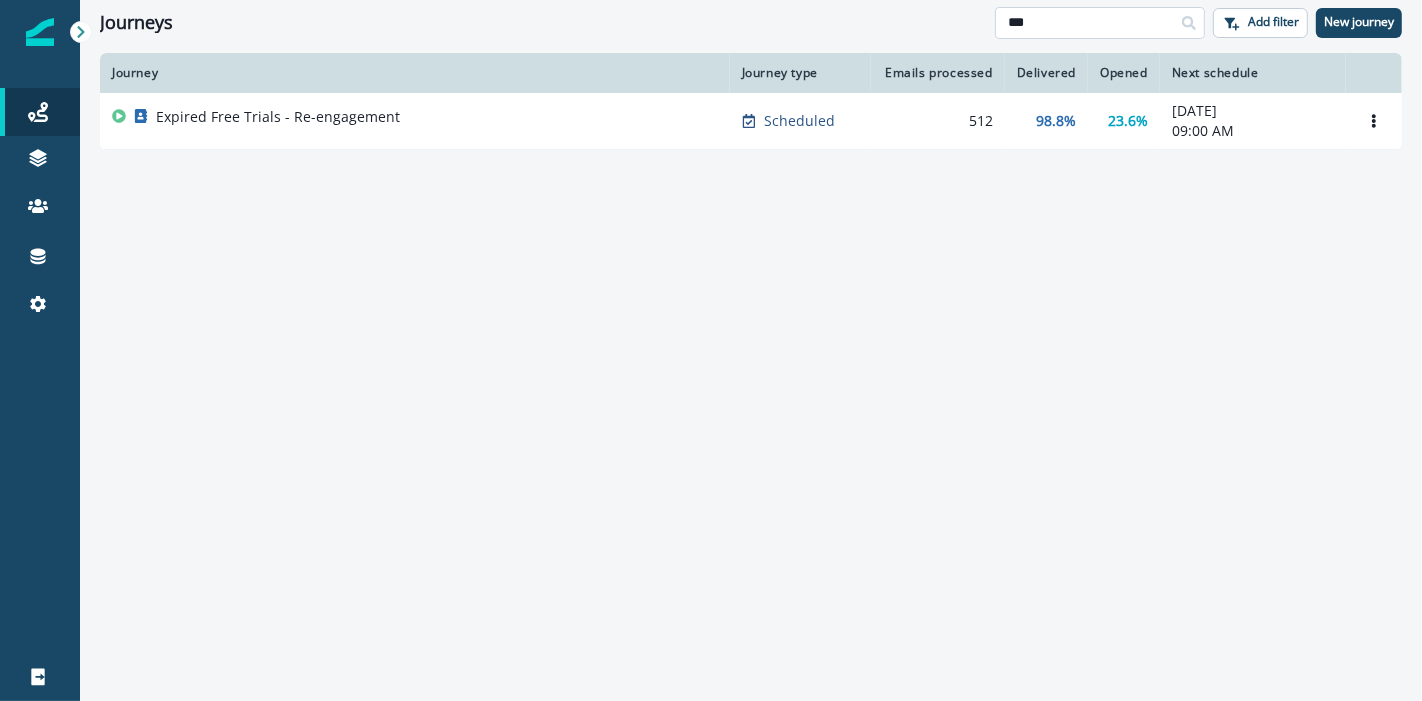 click on "***" at bounding box center [1100, 23] 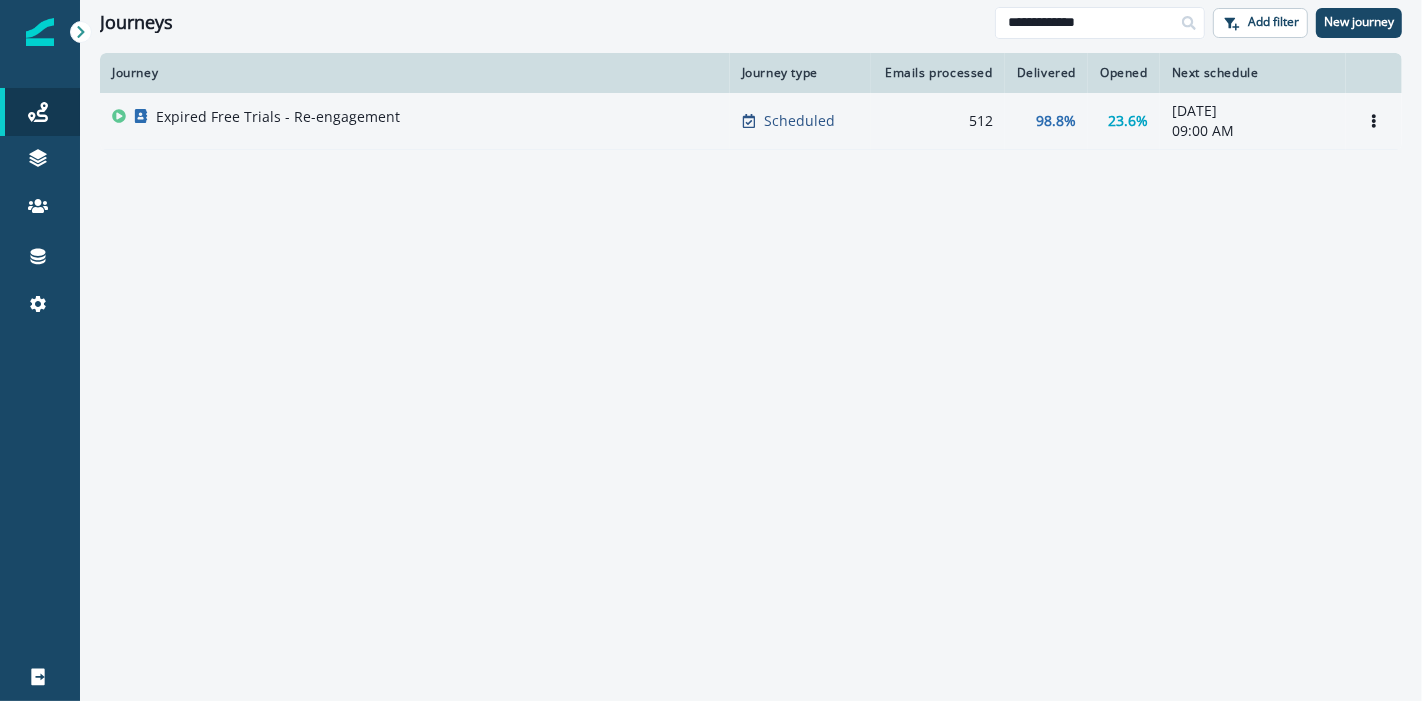 click on "Expired Free Trials - Re-engagement" at bounding box center [278, 117] 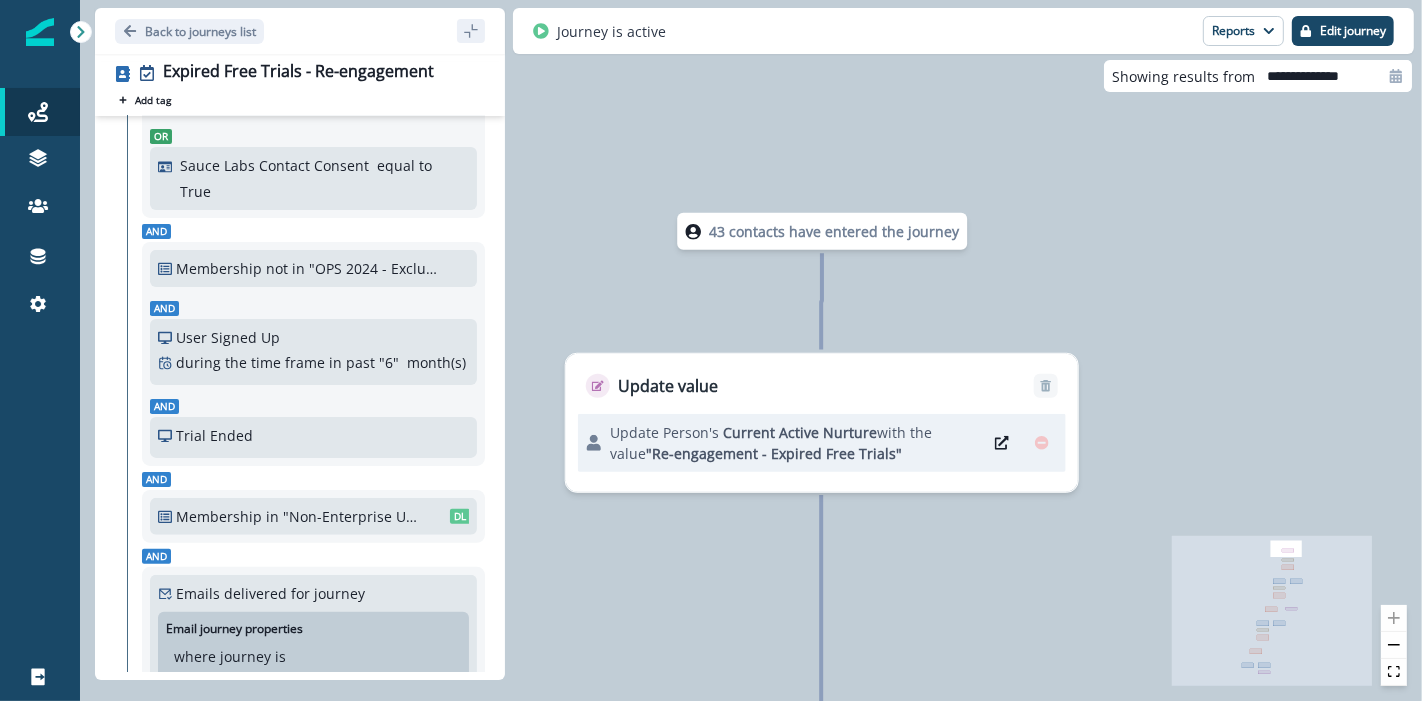 scroll, scrollTop: 444, scrollLeft: 0, axis: vertical 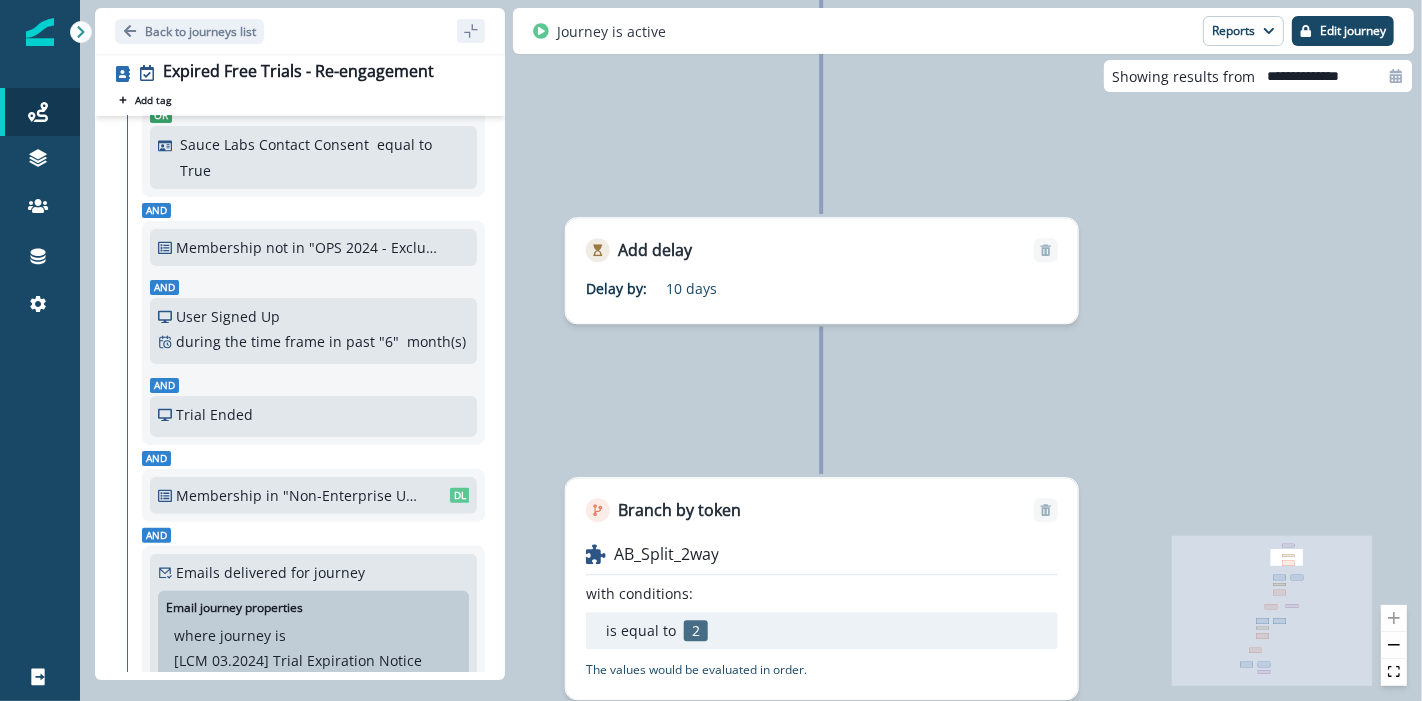 click on "43 contacts have entered the journey Update value Update Person's   Current Active Nurture  with the value  "Re-engagement - Expired Free Trials" Add delay Delay by:  10 days Delay details incomplete Scheduled according to  workspace  timezone Branch by token AB_Split_2way with conditions: is equal to   2 The values would be evaluated in order. is equal to  2 Send email Email asset changed, journey reports will be subject to change This asset has overrides for  Re-engagement Free Trials 1A Subject:   Trial expired: Unlock full test automation & app distribution 21 10% 0% 4.76% Add delay Delay by:  7 days Delay details incomplete Scheduled according to  workspace  timezone Branch by filter product user.Account Type equal to   free   Or product user.User Type equal to   free   True Branch by token AB_Split_2way with conditions: is equal to   2 The values would be evaluated in order. is equal to  2 Send email Email asset changed, journey reports will be subject to change This asset has overrides for  Subject:" at bounding box center (751, 350) 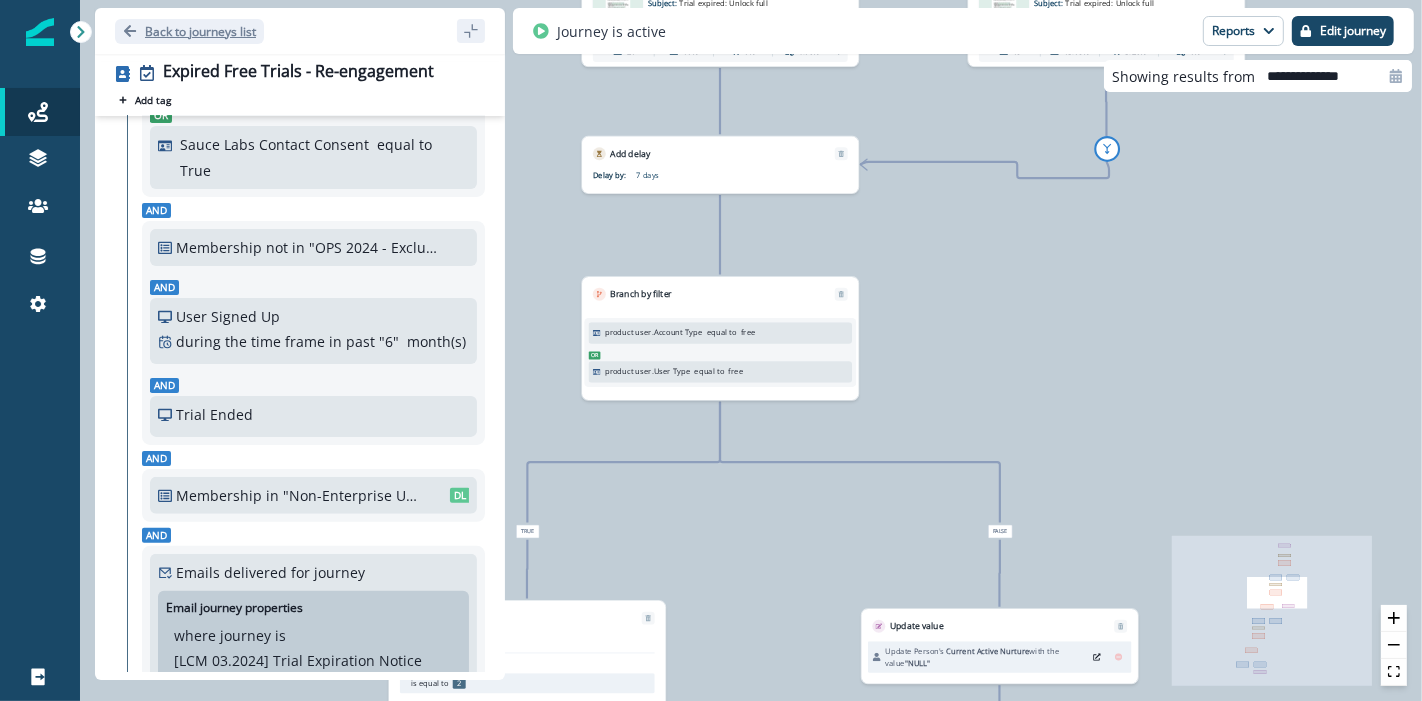 click on "Back to journeys list" at bounding box center (200, 31) 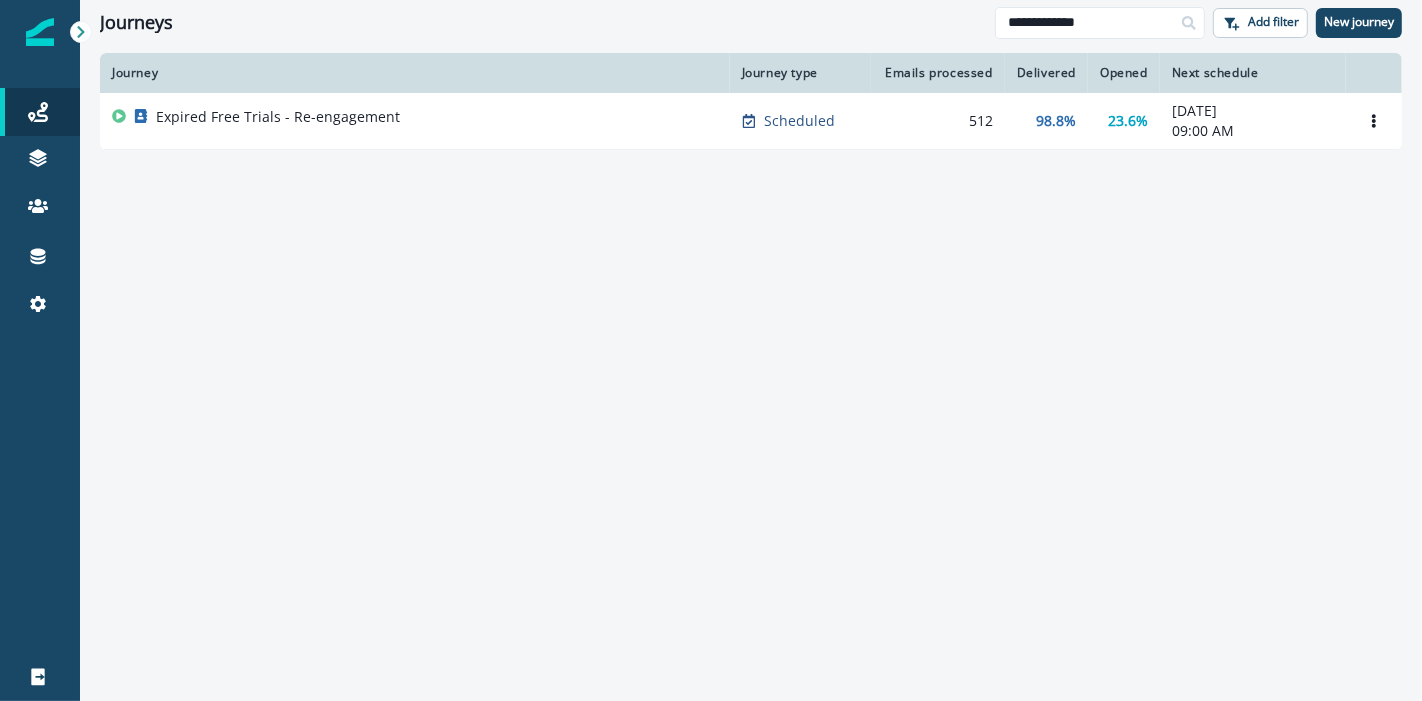 click 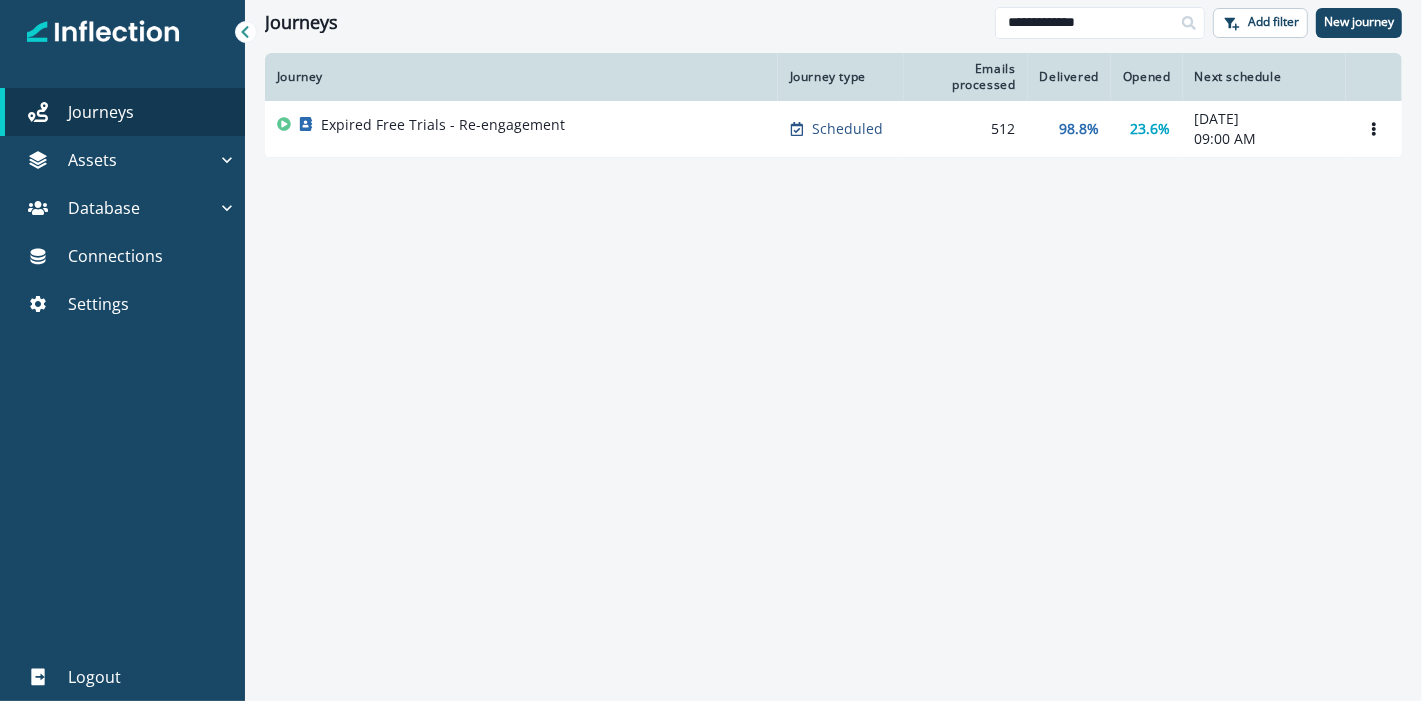 click on "**********" at bounding box center (833, 22) 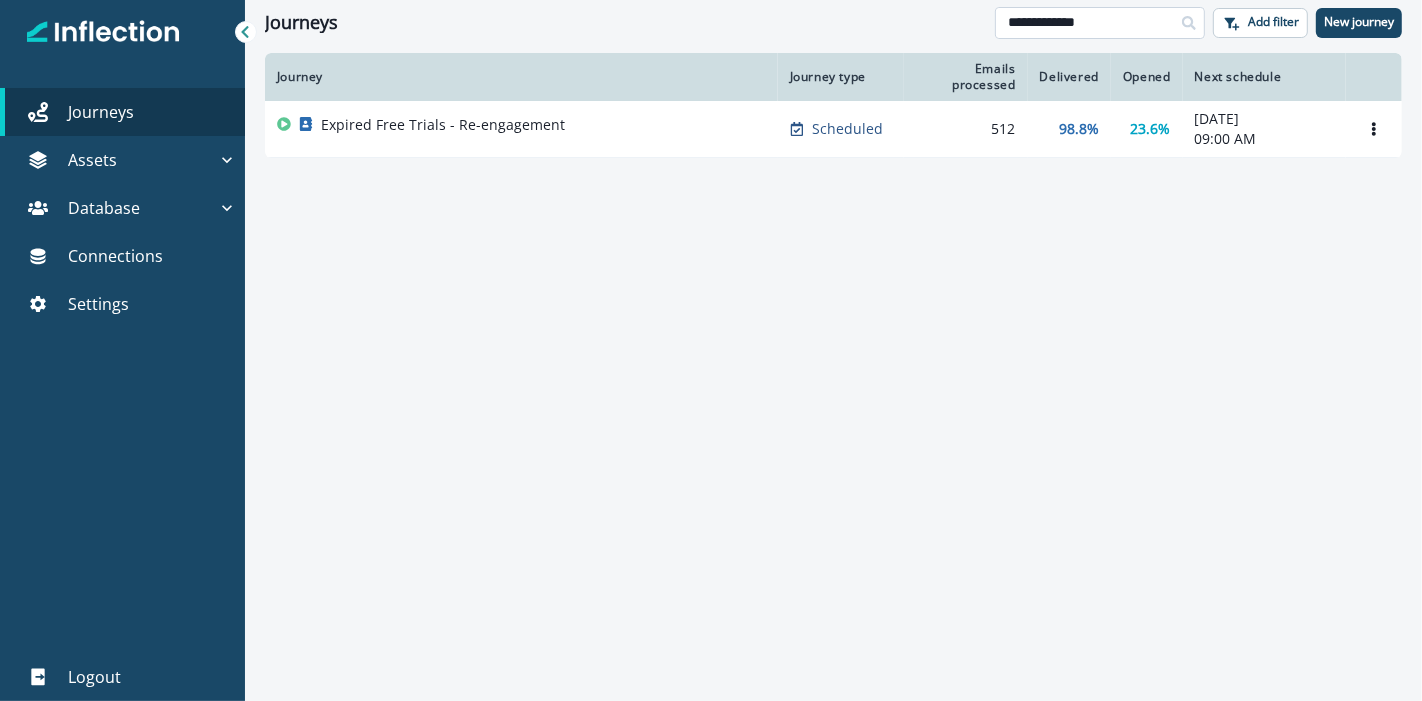 click on "**********" at bounding box center (1100, 23) 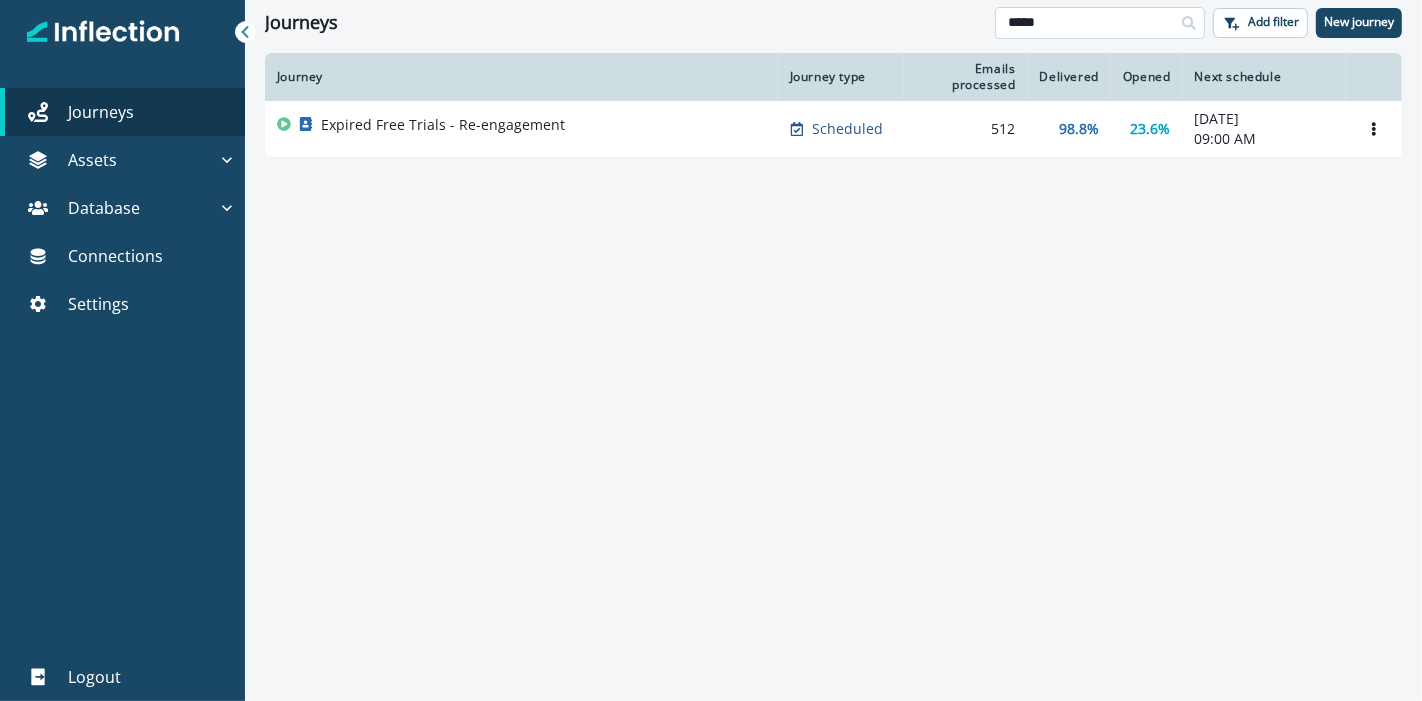type on "*****" 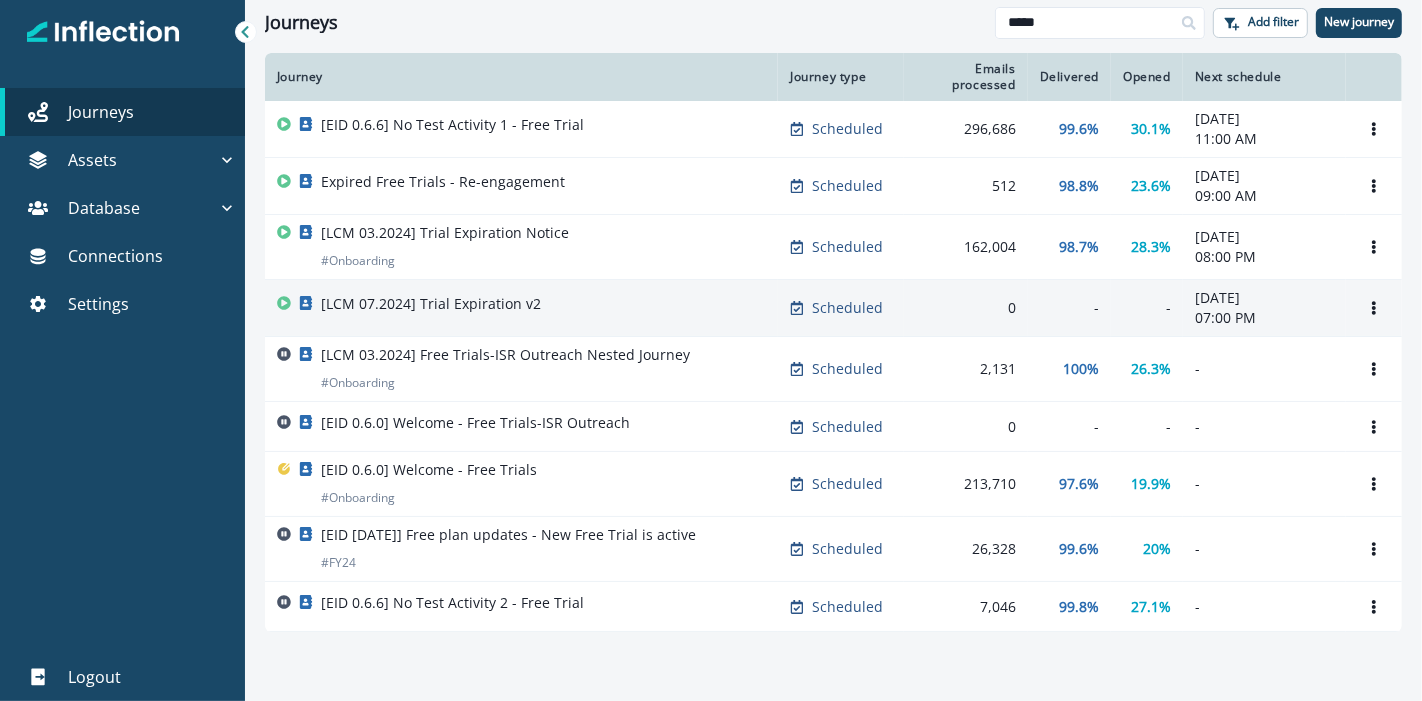 click on "[LCM 07.2024] Trial Expiration v2" at bounding box center [431, 304] 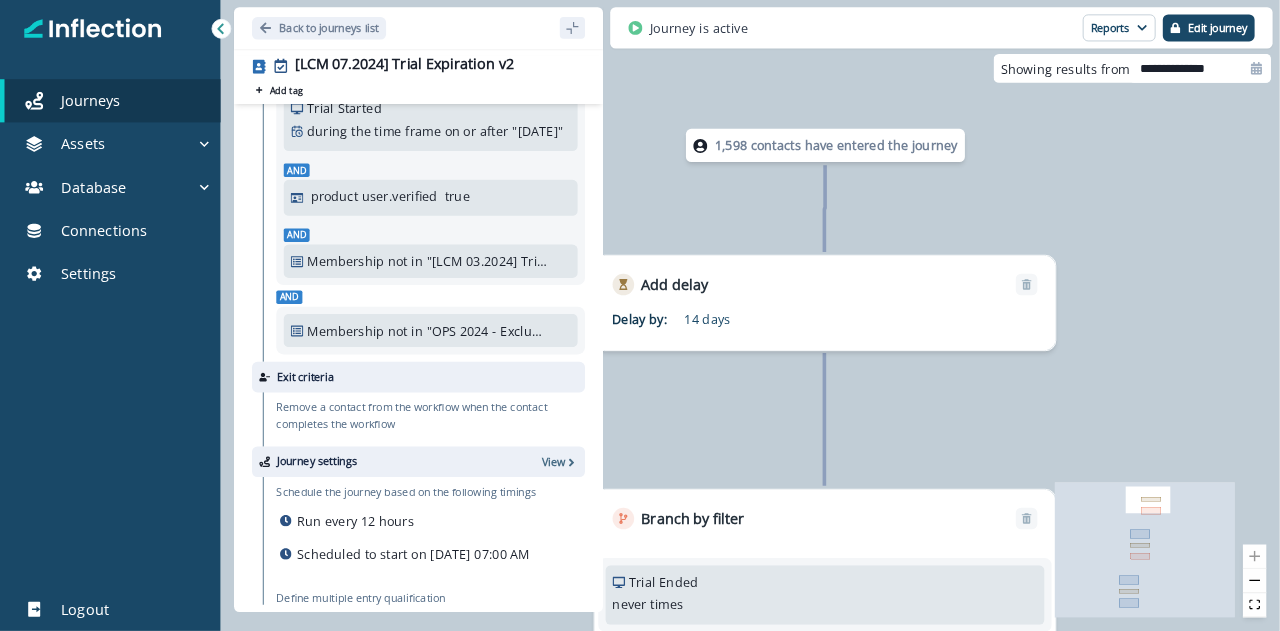 scroll, scrollTop: 232, scrollLeft: 0, axis: vertical 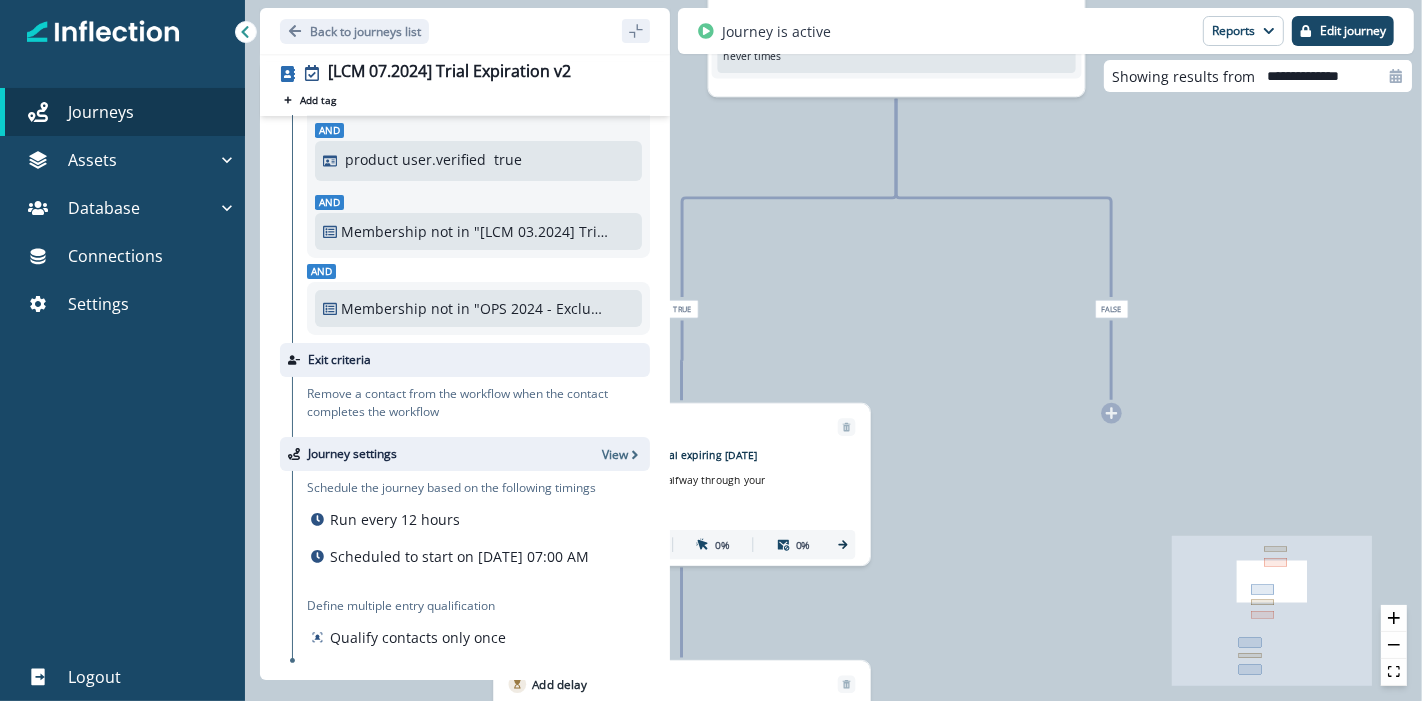 click on "Subject:   You're halfway through your Sauce Labs trial" at bounding box center (675, 483) 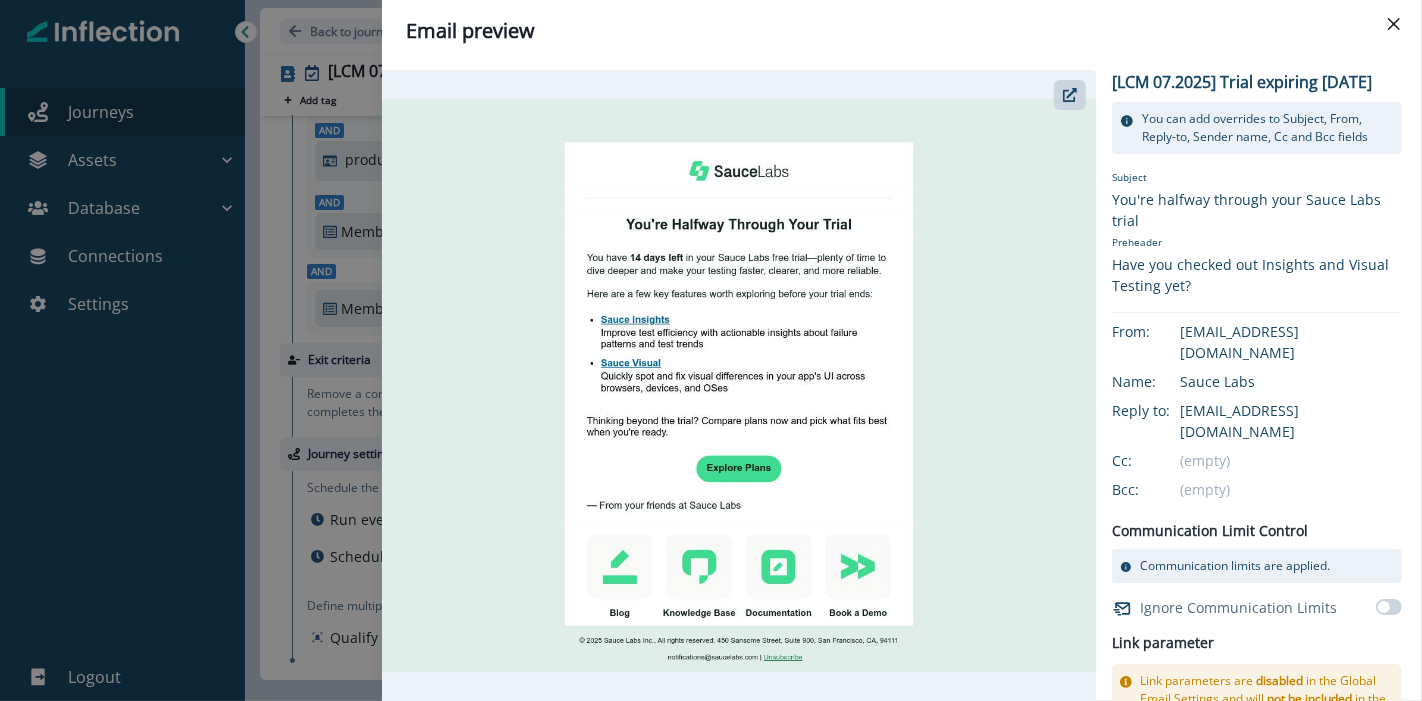 click on "Email preview [LCM 07.2025] Trial expiring [DATE] You can add overrides to Subject, From, Reply-to, Sender name, Cc and Bcc fields Email configuration Subject You're halfway through your Sauce Labs trial Preheader Have you checked out Insights and Visual Testing yet? From: [EMAIL_ADDRESS][DOMAIN_NAME] Name: Sauce Labs Reply to: [EMAIL_ADDRESS][DOMAIN_NAME] Cc: (empty) Bcc: (empty) Communication Limit Control Communication limits are applied. Ignore Communication Limits Link parameter Link parameters are   disabled   in the Global Email Settings and will   not be included   in the emails. Link parameter configuration Global Parameters UTM Campaign {{ Journey name will be used }} UTM Medium email UTM Source inflection UTM Content {{ Email asset name will be used }} Asset Parameters Email Parameters" at bounding box center [711, 350] 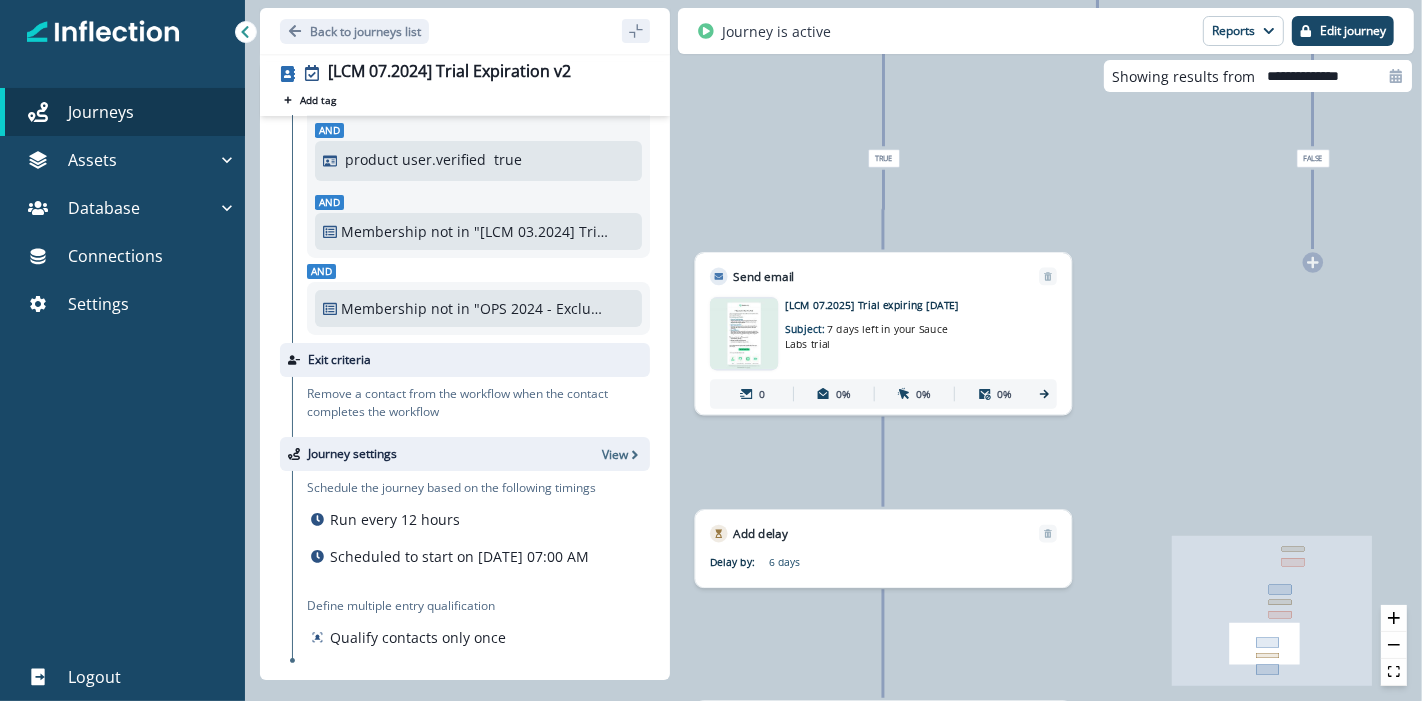 drag, startPoint x: 825, startPoint y: 548, endPoint x: 1257, endPoint y: 389, distance: 460.3314 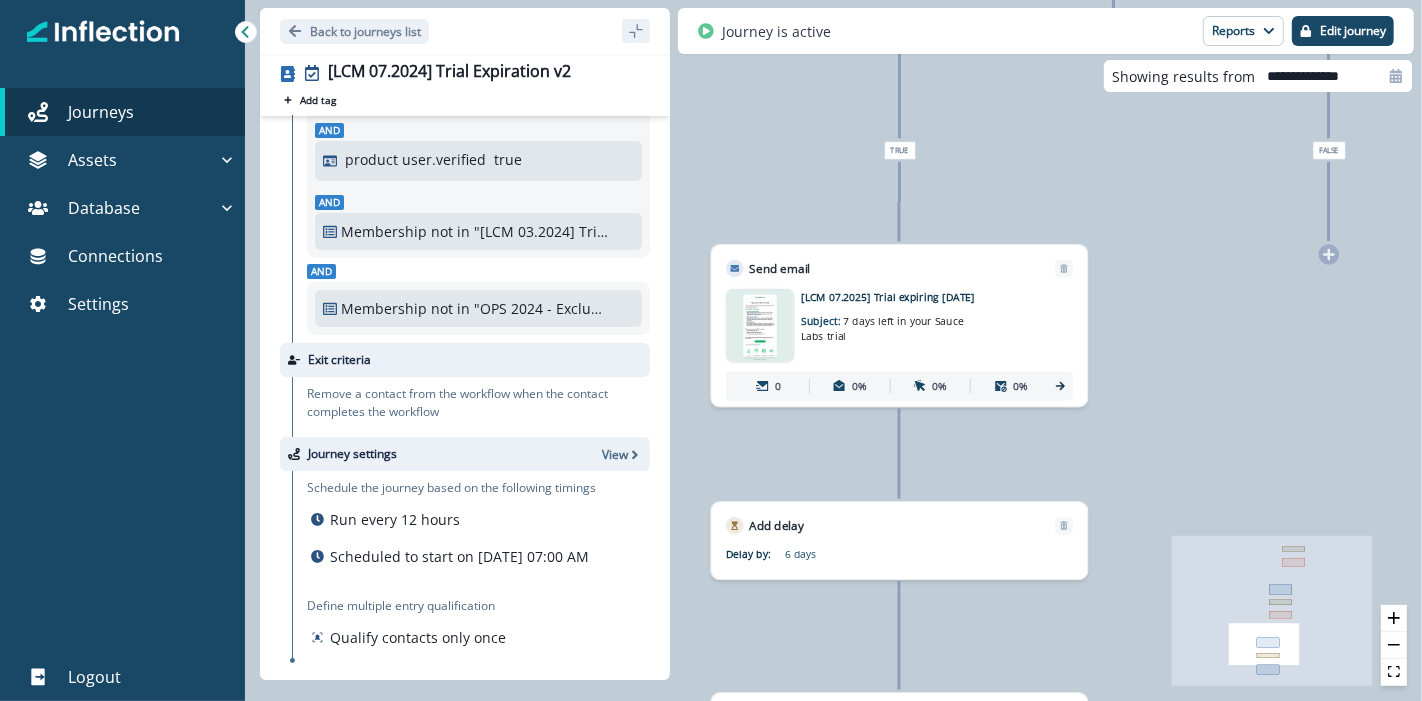 click at bounding box center (760, 326) 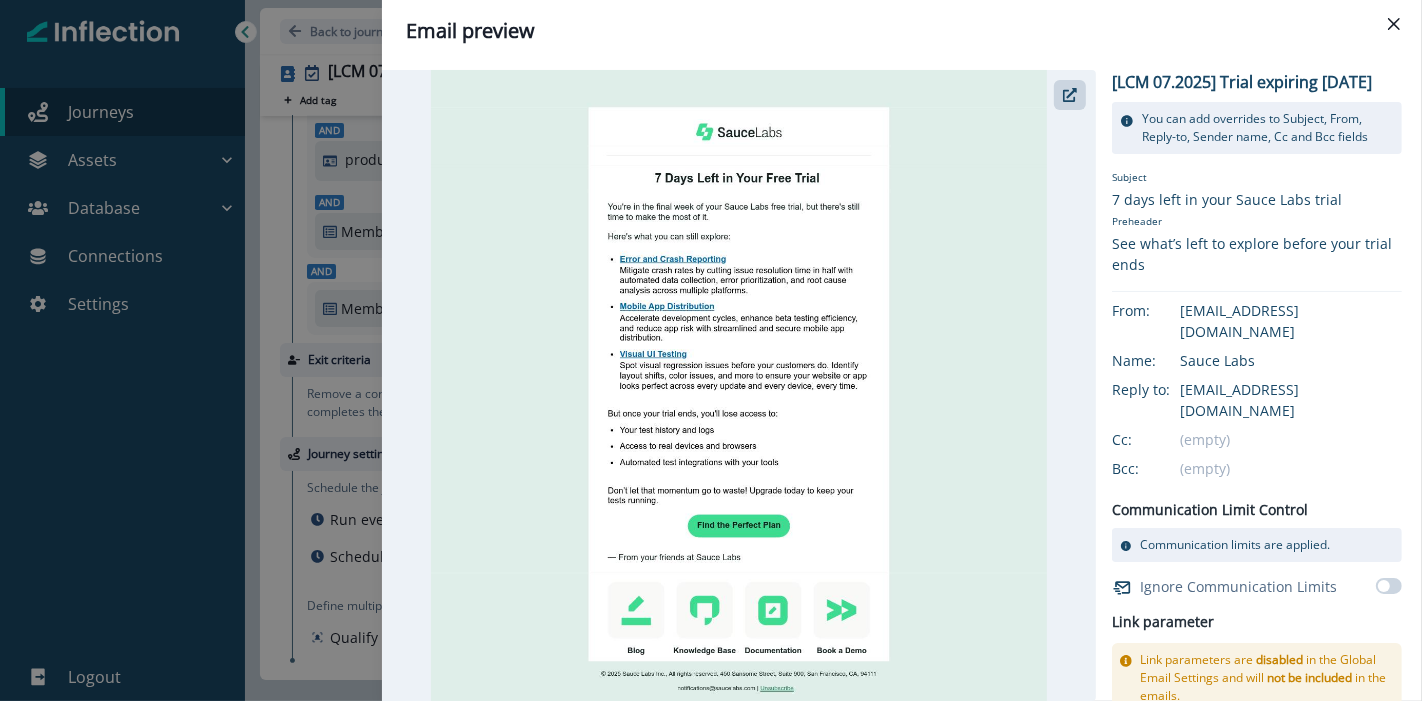 click on "Email preview [LCM 07.2025] Trial expiring [DATE] You can add overrides to Subject, From, Reply-to, Sender name, Cc and Bcc fields Email configuration Subject 7 days left in your Sauce Labs trial Preheader  See what’s left to explore before your trial ends From: [EMAIL_ADDRESS][DOMAIN_NAME] Name: Sauce Labs Reply to: [EMAIL_ADDRESS][DOMAIN_NAME] Cc: (empty) Bcc: (empty) Communication Limit Control Communication limits are applied. Ignore Communication Limits Link parameter Link parameters are   disabled   in the Global Email Settings and will   not be included   in the emails. Link parameter configuration Global Parameters UTM Campaign {{ Journey name will be used }} UTM Medium email UTM Source inflection UTM Content {{ Email asset name will be used }} Asset Parameters Email Parameters" at bounding box center [711, 350] 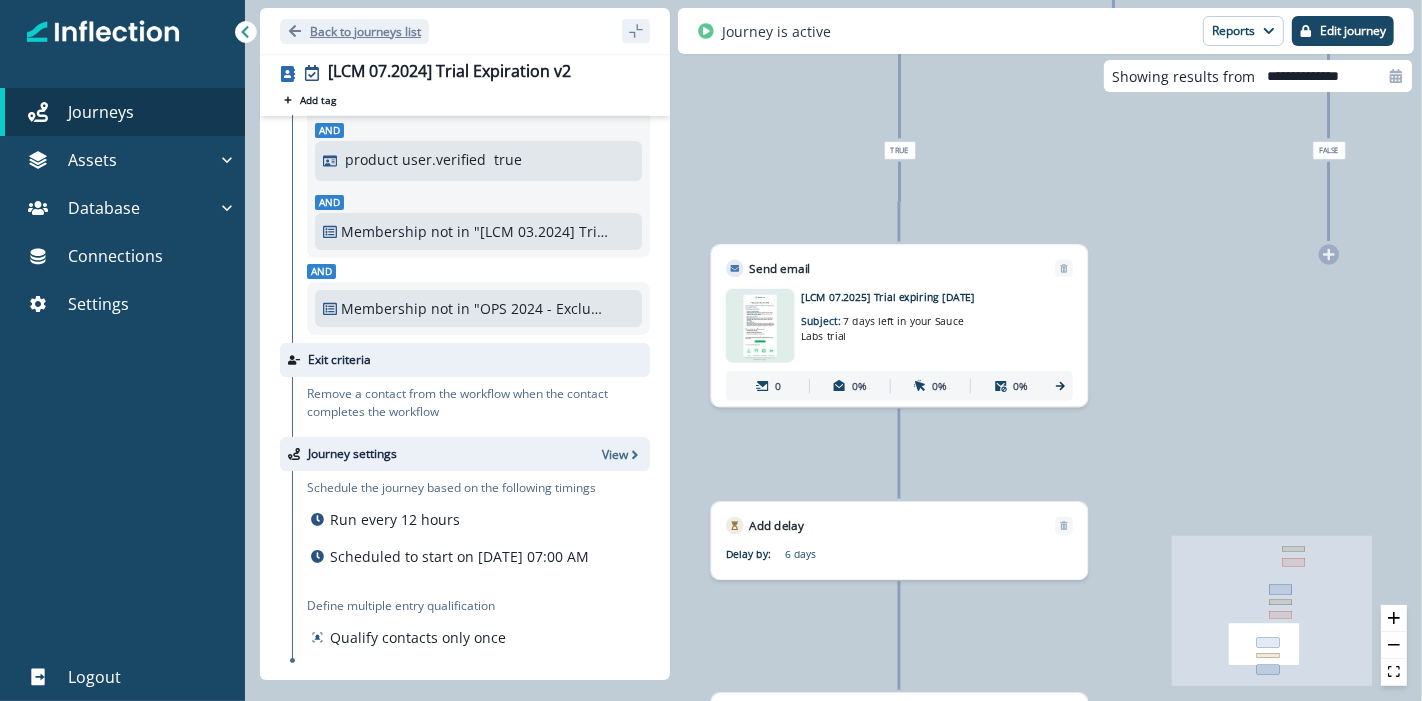click on "Back to journeys list" at bounding box center (365, 31) 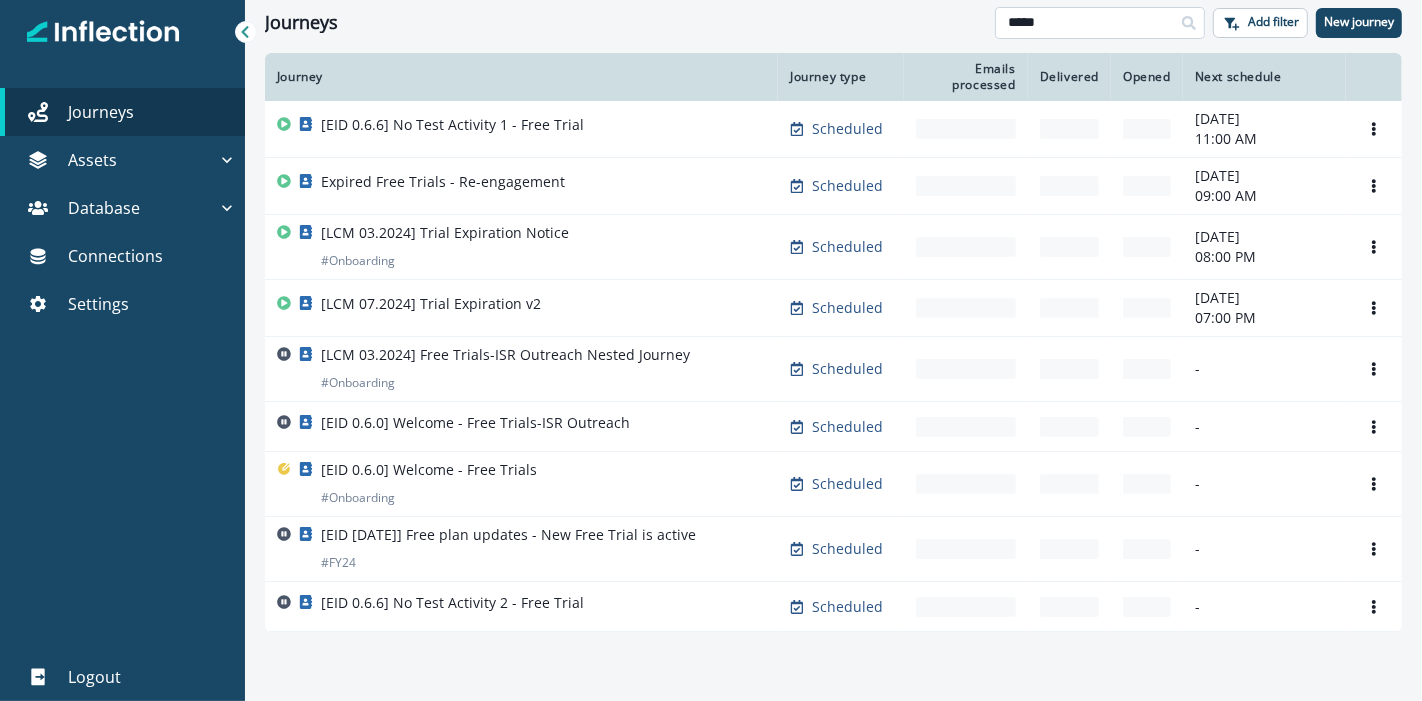 click on "*****" at bounding box center (1100, 23) 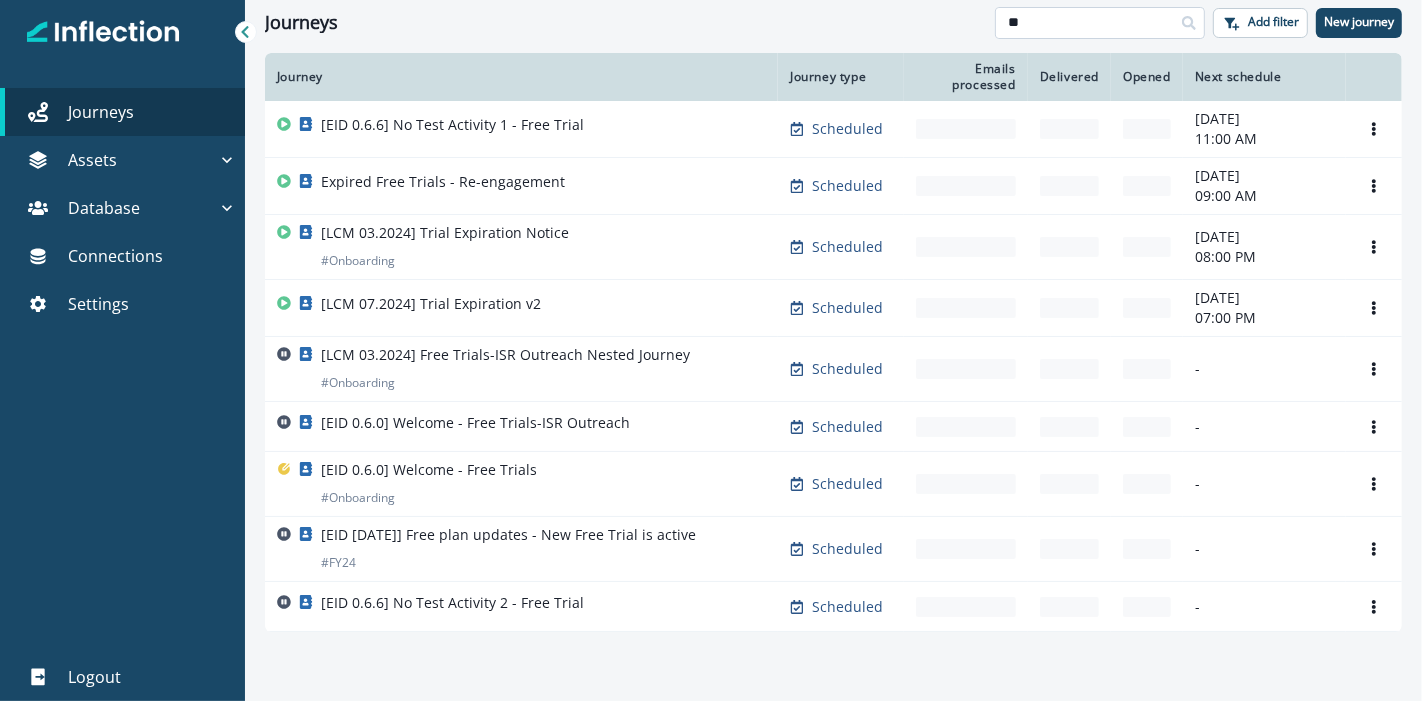 type on "*" 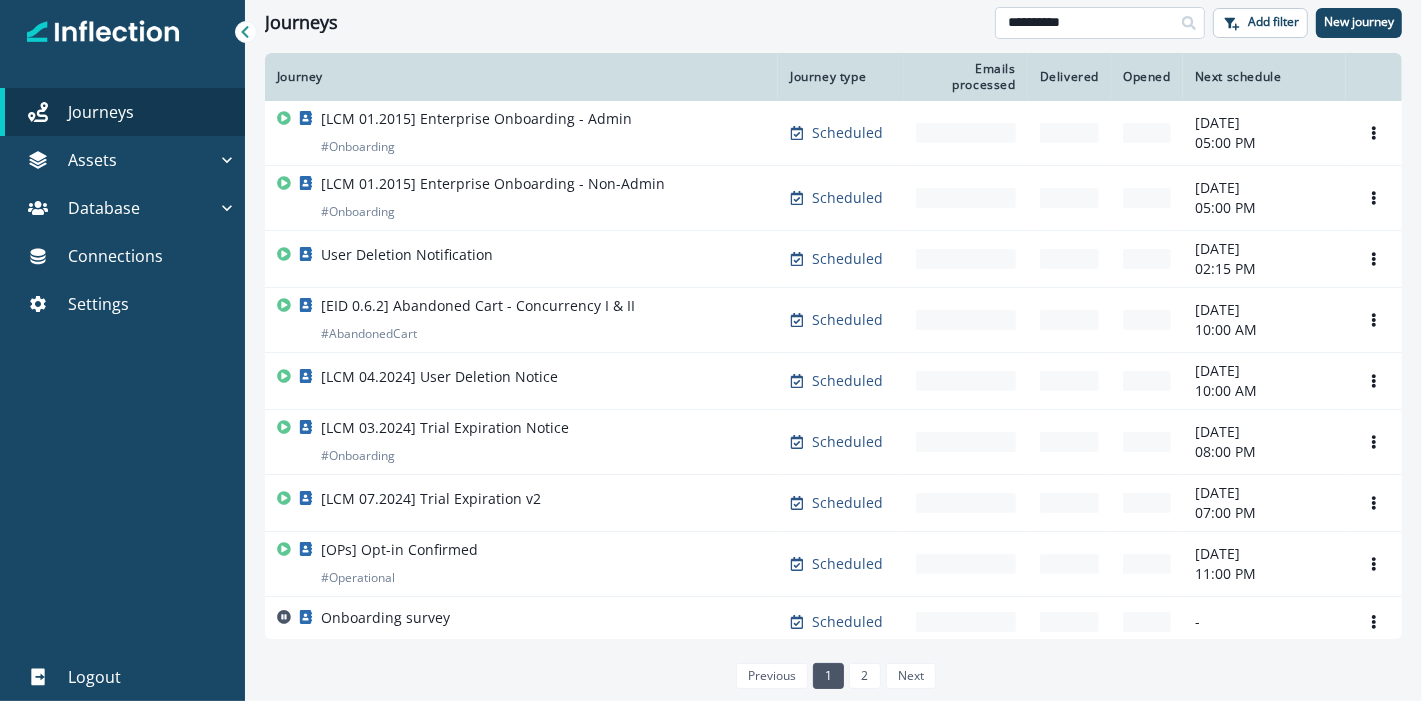 type on "**********" 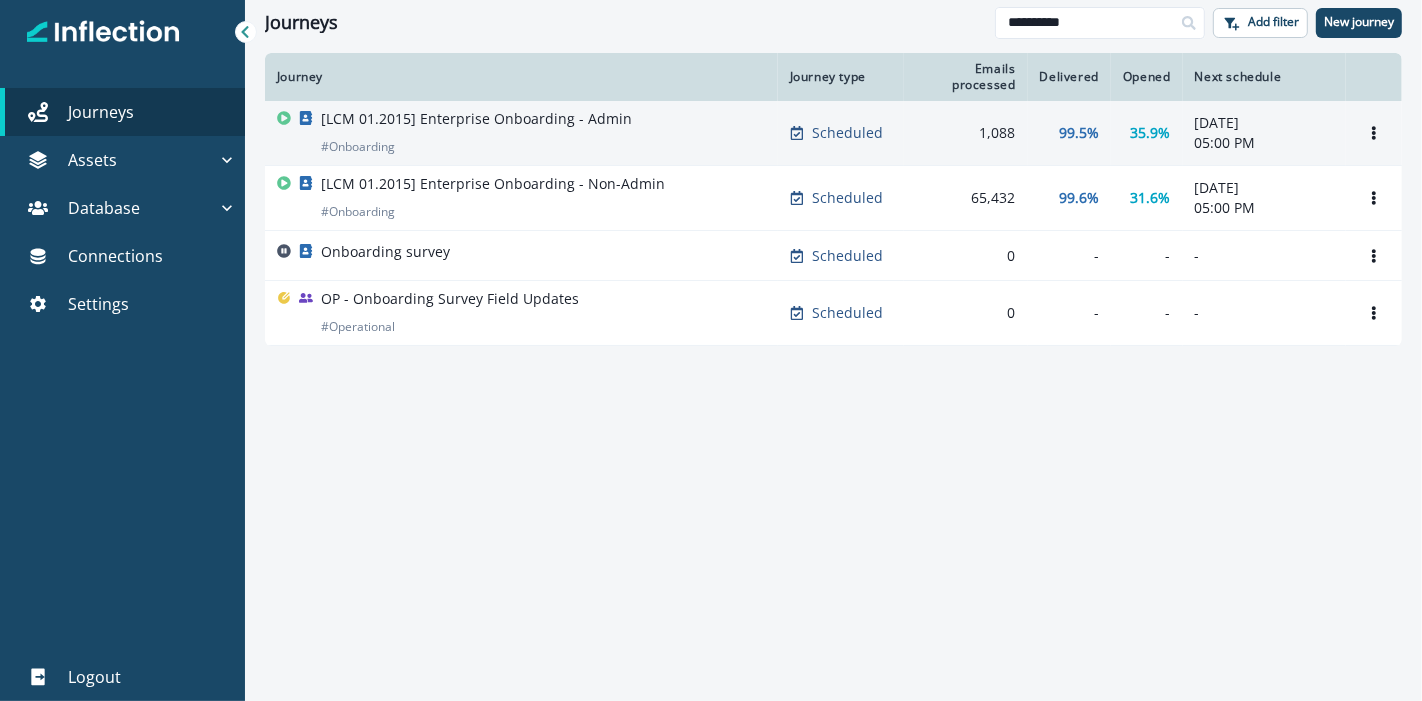 click on "[LCM 01.2015] Enterprise Onboarding - Admin # Onboarding" at bounding box center [521, 133] 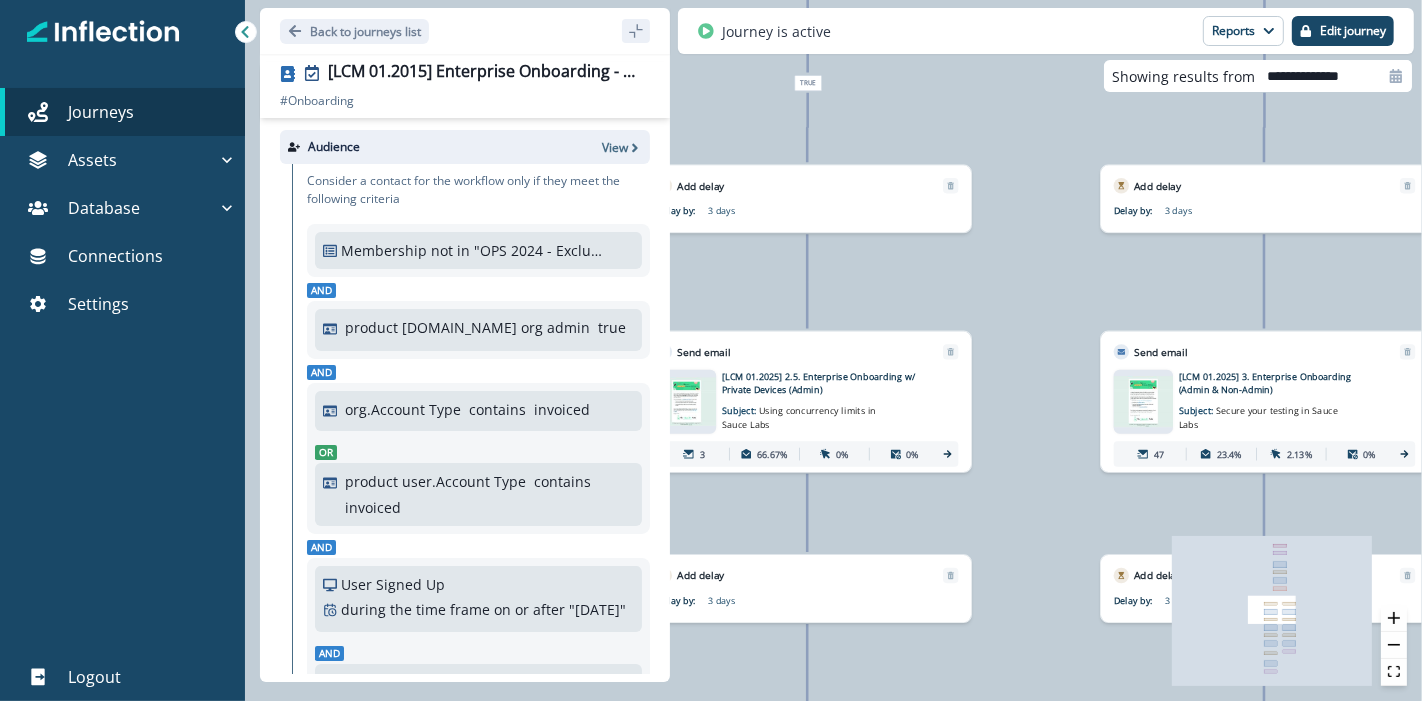 drag, startPoint x: 861, startPoint y: 598, endPoint x: 1013, endPoint y: 28, distance: 589.91864 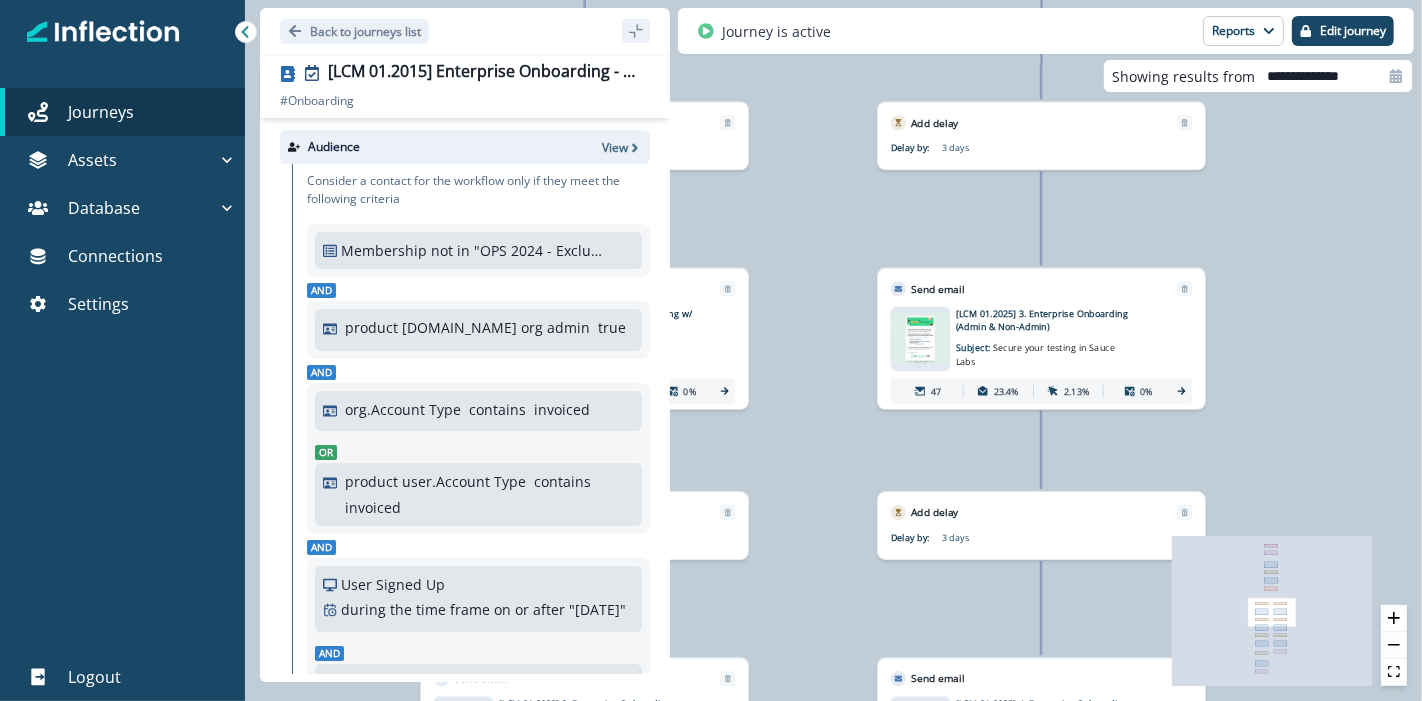 drag, startPoint x: 1151, startPoint y: 290, endPoint x: 928, endPoint y: 227, distance: 231.72829 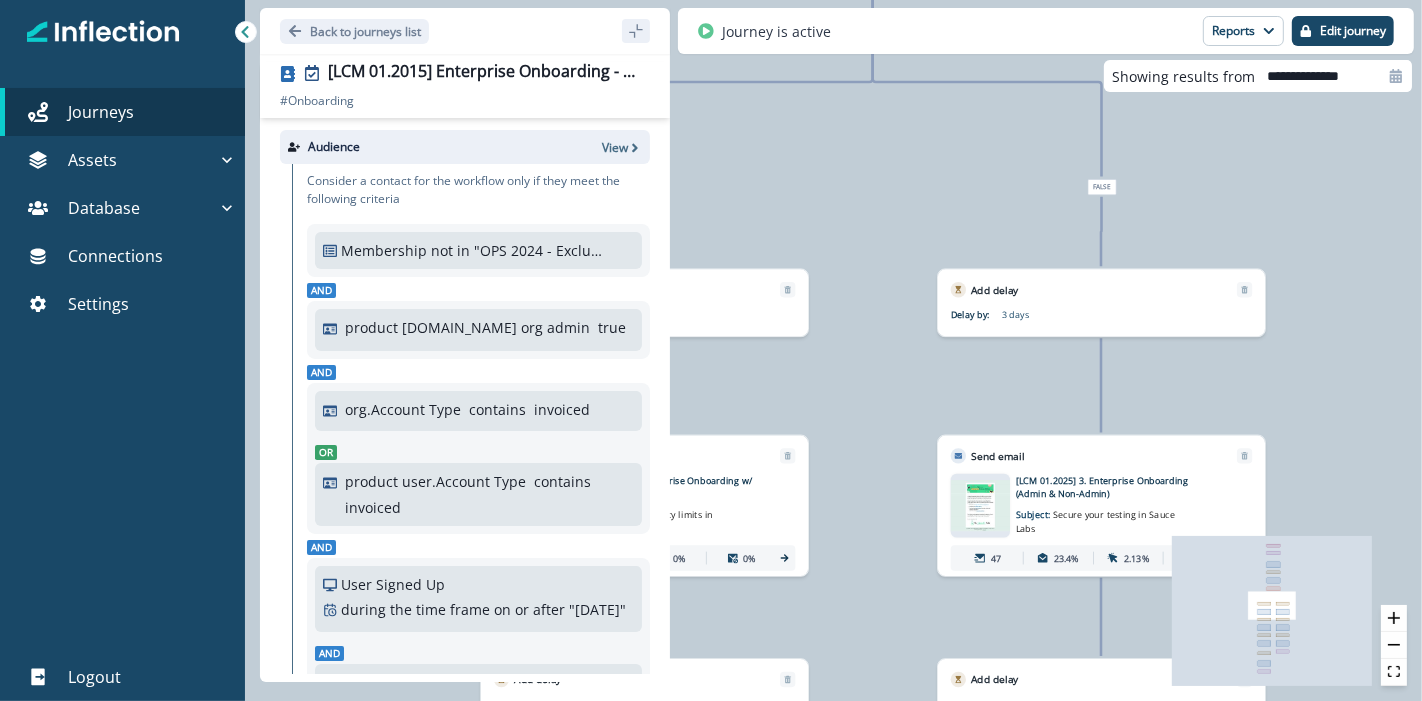 drag, startPoint x: 811, startPoint y: 300, endPoint x: 980, endPoint y: 683, distance: 418.62872 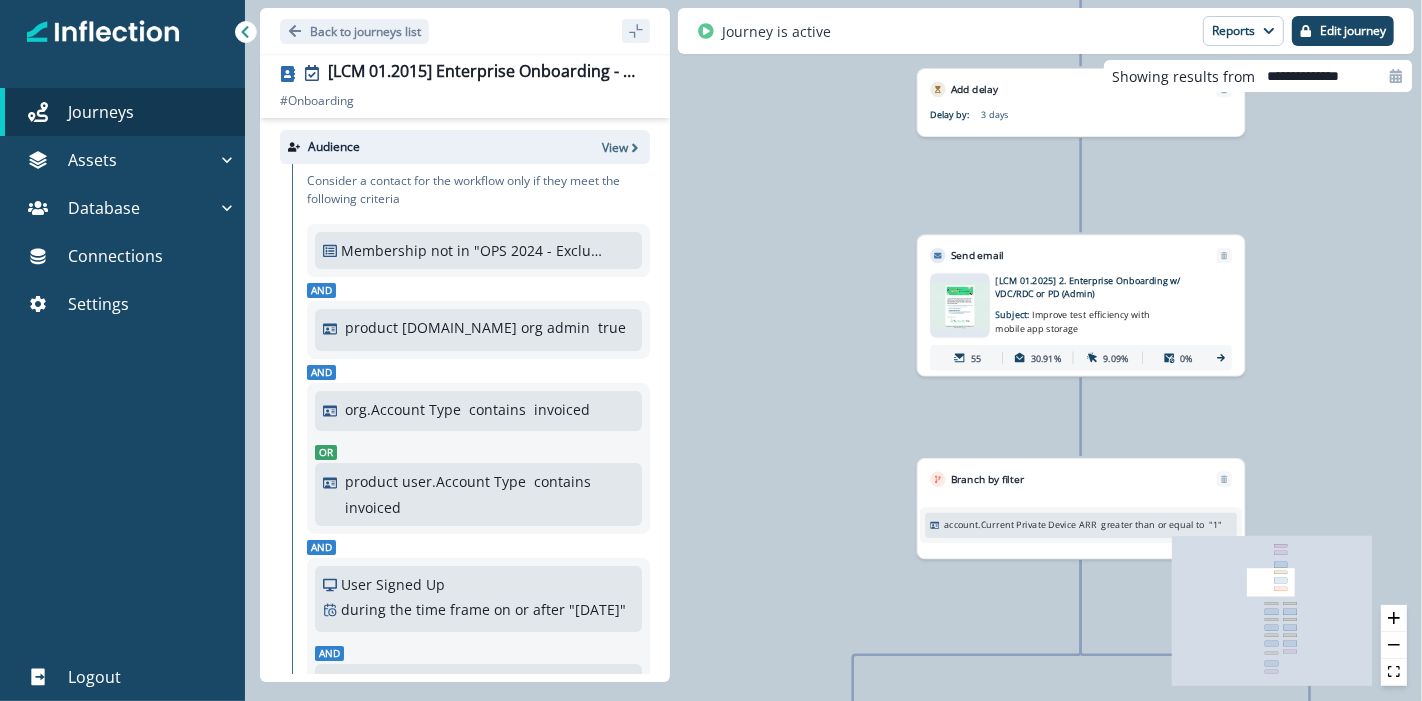 drag, startPoint x: 903, startPoint y: 284, endPoint x: 1002, endPoint y: 641, distance: 370.47266 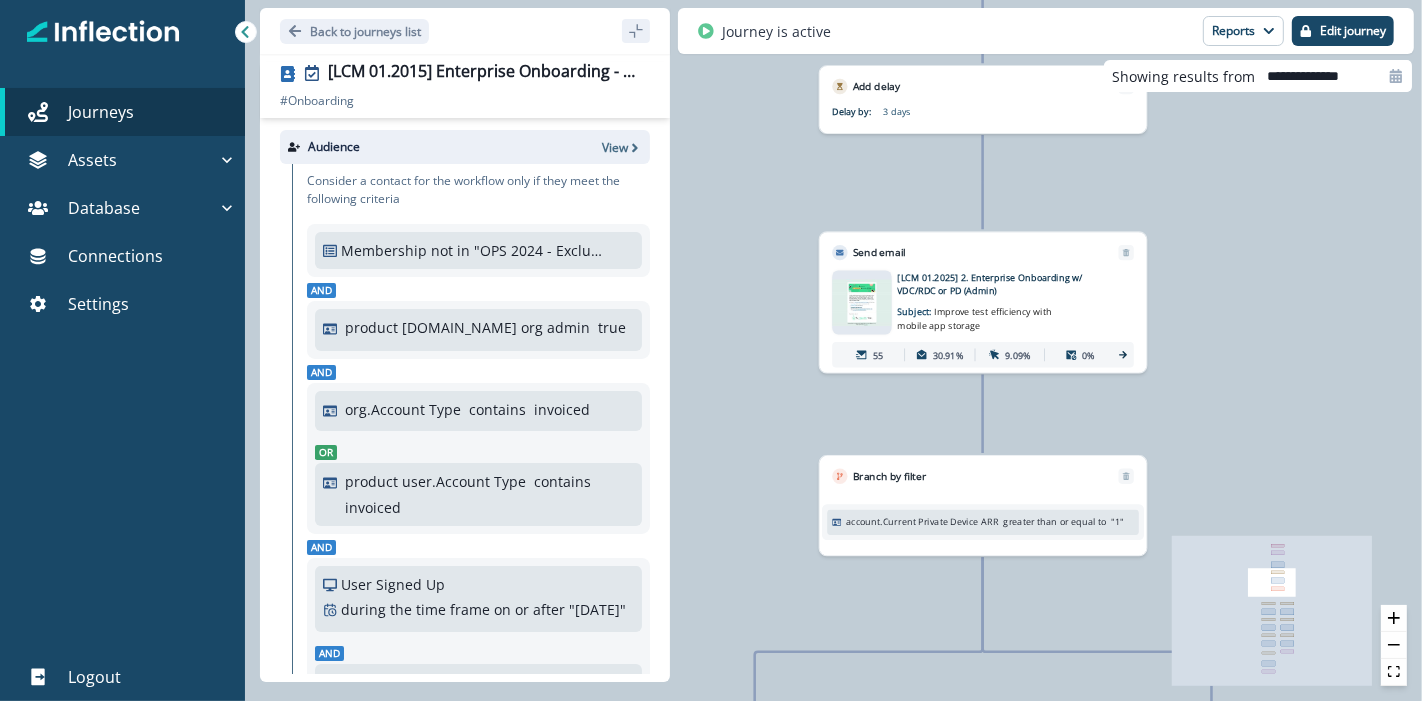 drag, startPoint x: 1291, startPoint y: 237, endPoint x: 1193, endPoint y: 232, distance: 98.12747 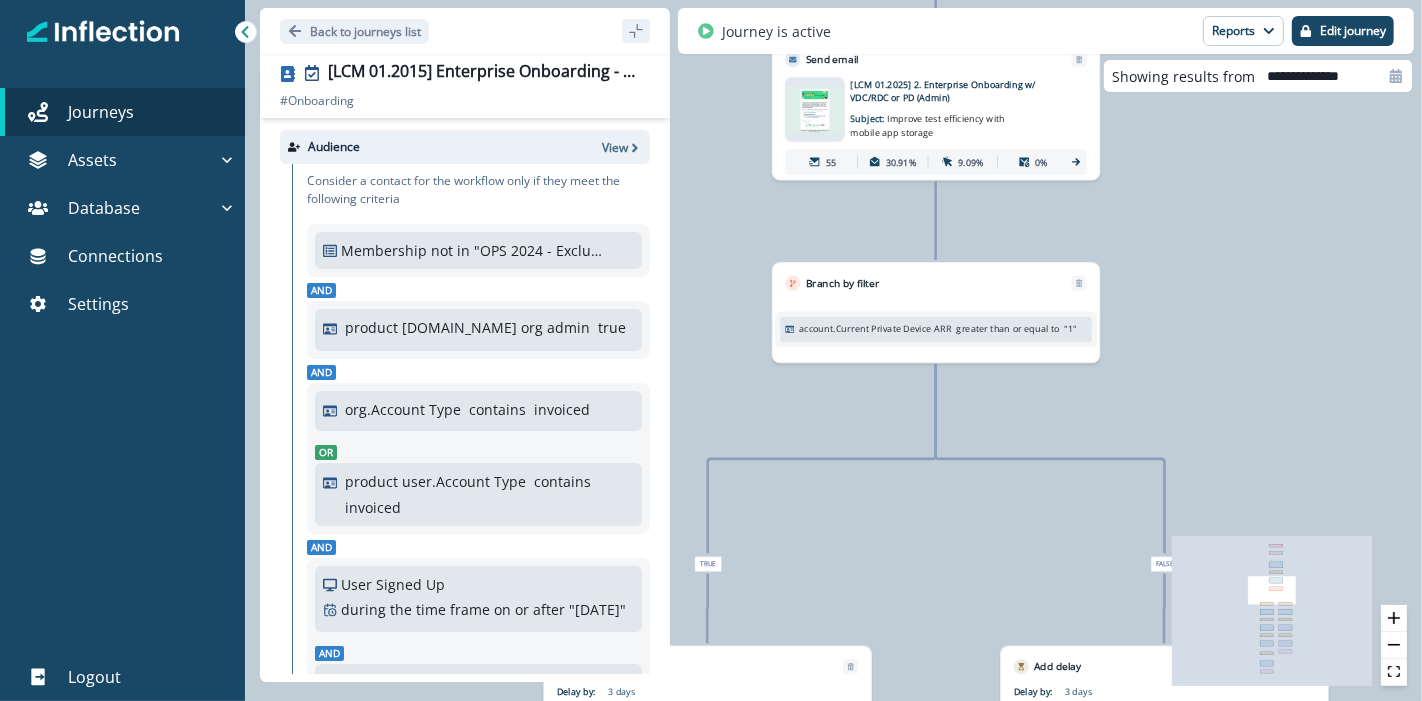 drag, startPoint x: 1215, startPoint y: 401, endPoint x: 1109, endPoint y: 52, distance: 364.74237 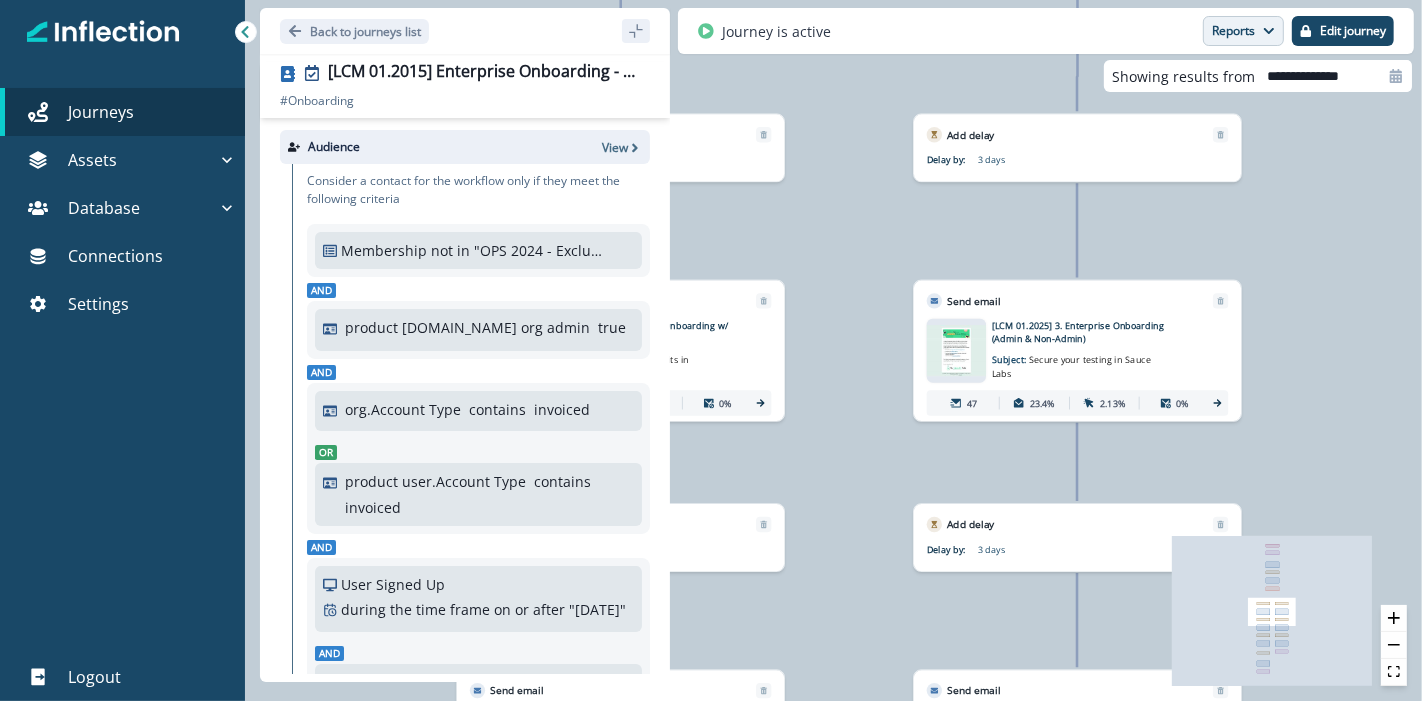 drag, startPoint x: 1266, startPoint y: 390, endPoint x: 1238, endPoint y: 29, distance: 362.08426 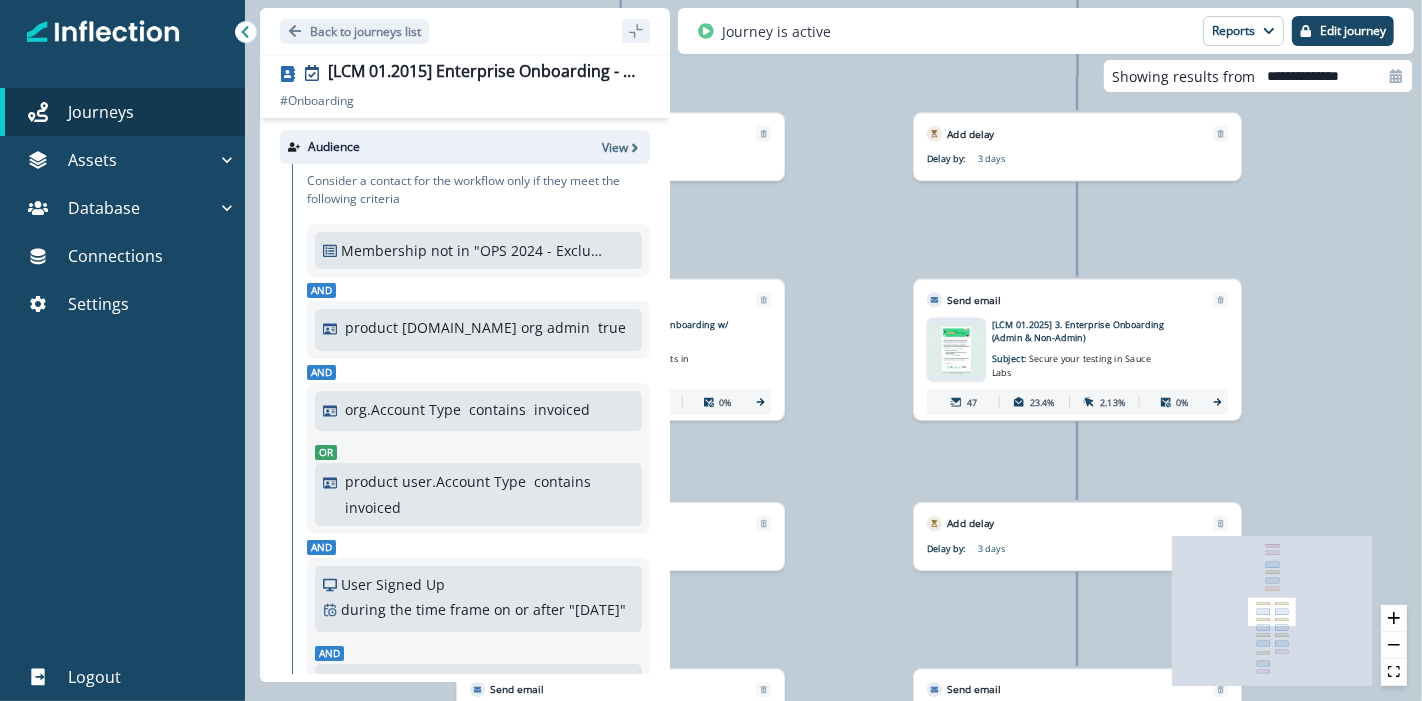 click on "51 contacts have entered the journey Add to static list Entered Enterprise Onboarding Update value Update Person's   Current Active Nurture  with the value  "Enterprise Onboarding - Admin Track" Send email Email asset changed, journey reports will be subject to change This asset has overrides for  [LCM 01.2025] 1. Enterprise Onboarding (Admin) Subject:   Transform testing with Sauce Labs: Get started 51 19.61% 9.8% 0% Add delay Delay by:  3 days Delay details incomplete Scheduled according to  workspace  timezone Send email Email asset changed, journey reports will be subject to change This asset has overrides for  [LCM 01.2025] 2. Enterprise Onboarding w/ VDC/RDC or PD (Admin) Subject:   Improve test efficiency with mobile app storage 55 30.91% 9.09% 0% Branch by filter account.Current Private Device ARR greater than or equal to " 1 " True Add delay Delay by:  3 days Delay details incomplete Scheduled according to  workspace  timezone Send email Email asset changed, journey reports will be subject to change" at bounding box center (833, 350) 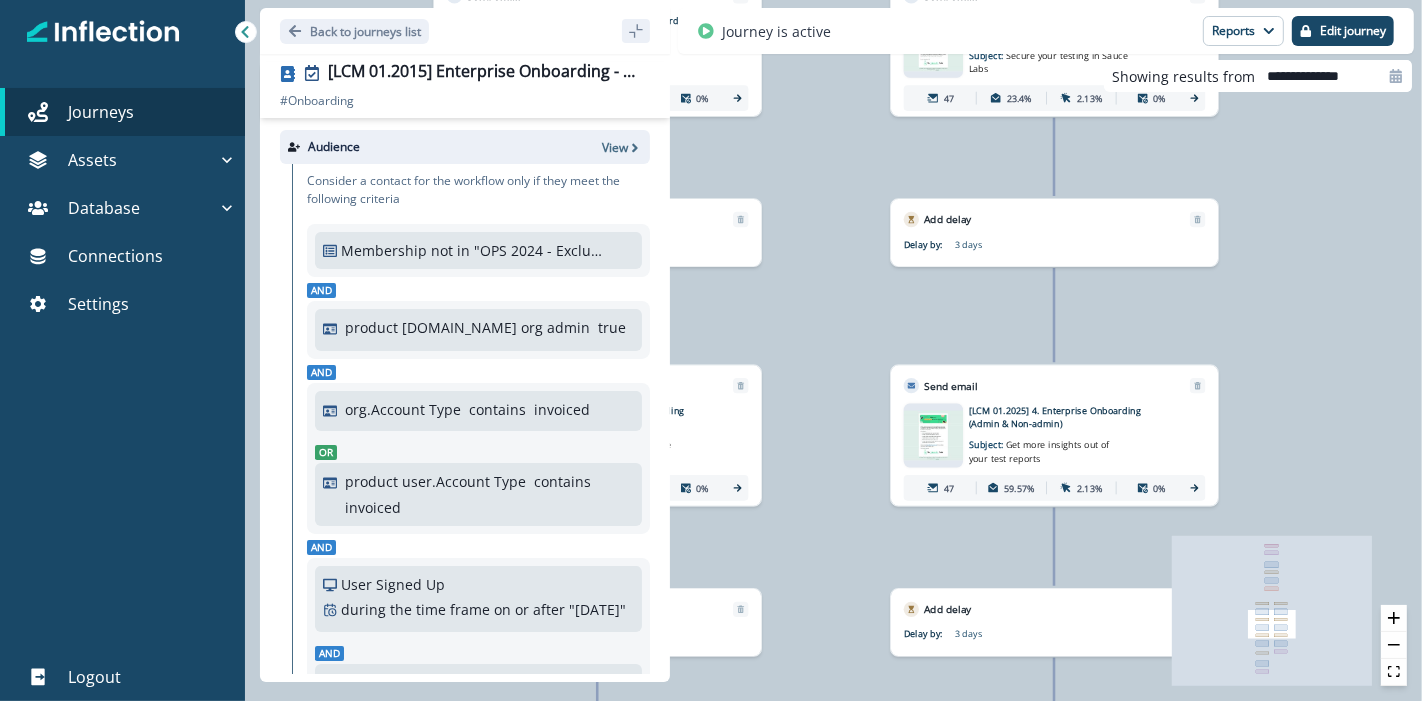 drag, startPoint x: 1276, startPoint y: 501, endPoint x: 1251, endPoint y: 158, distance: 343.90988 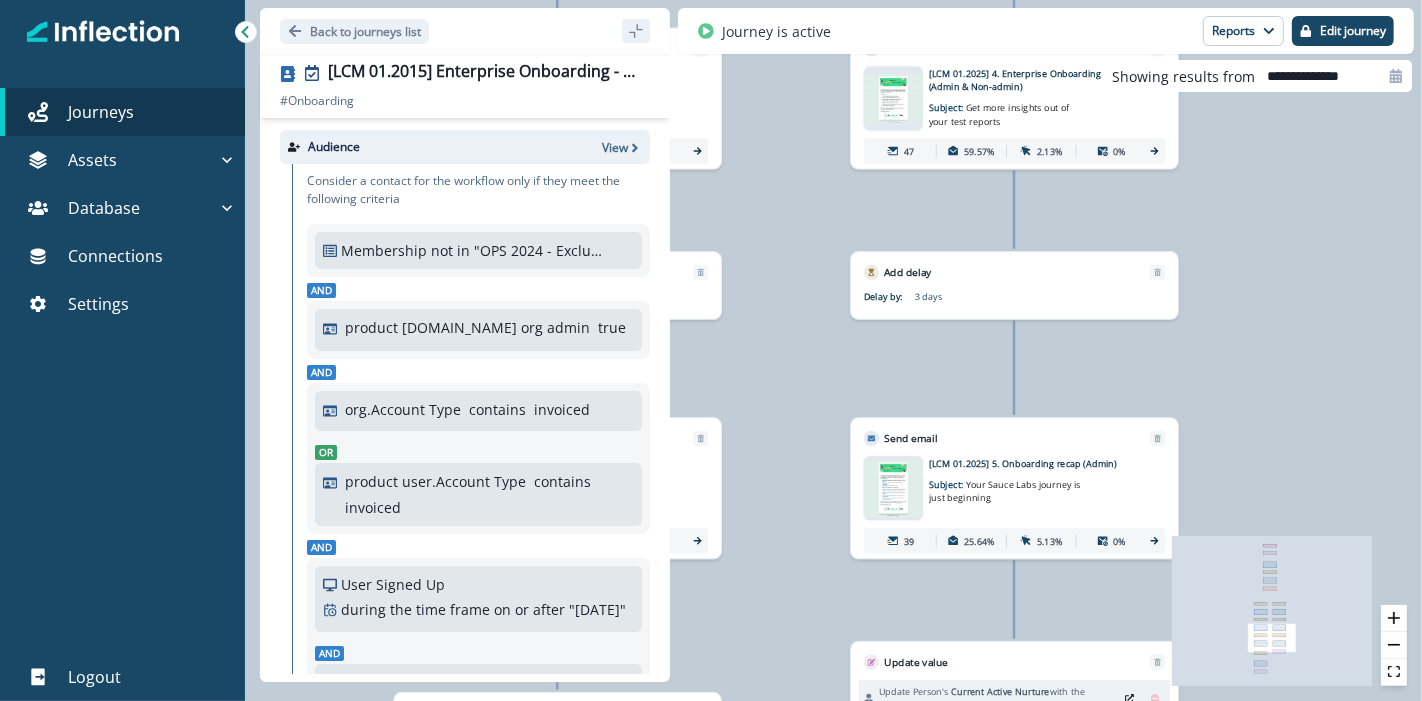 drag, startPoint x: 1257, startPoint y: 514, endPoint x: 1220, endPoint y: 226, distance: 290.367 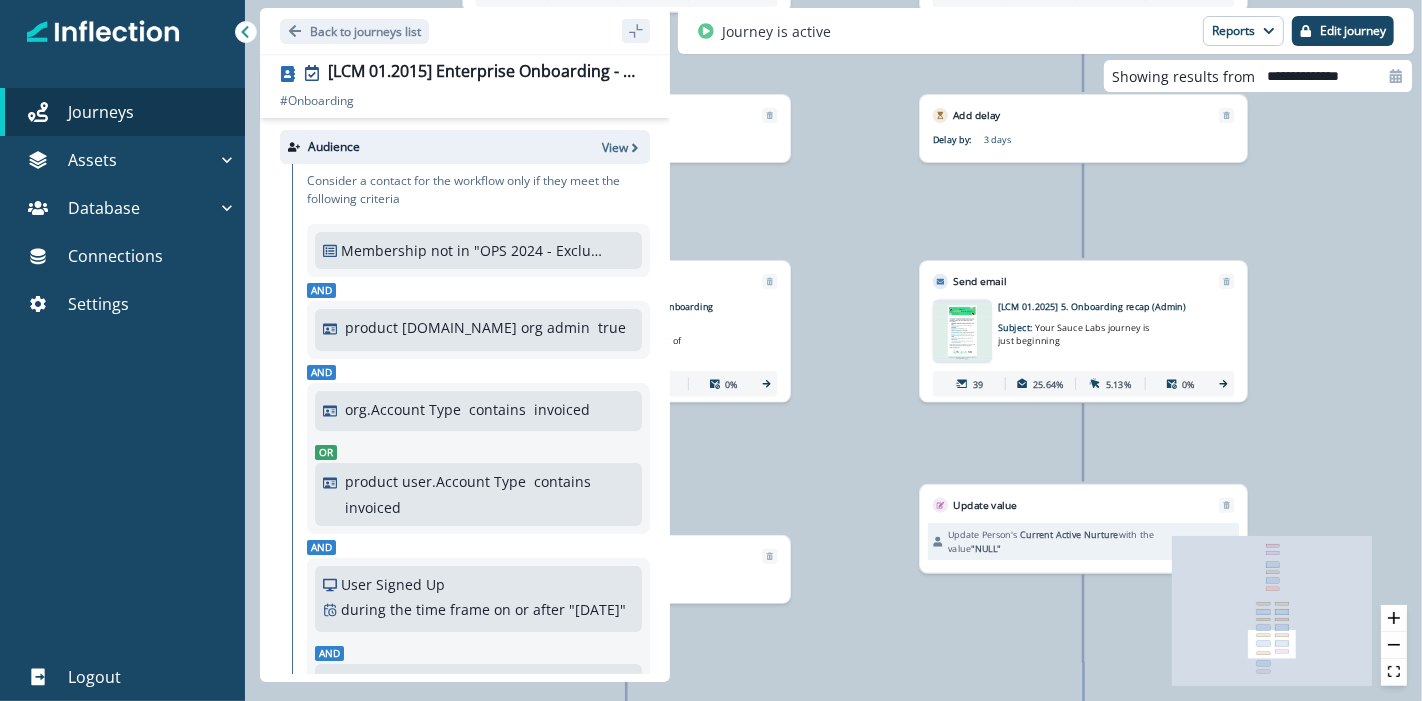 drag, startPoint x: 1227, startPoint y: 404, endPoint x: 1357, endPoint y: 255, distance: 197.73973 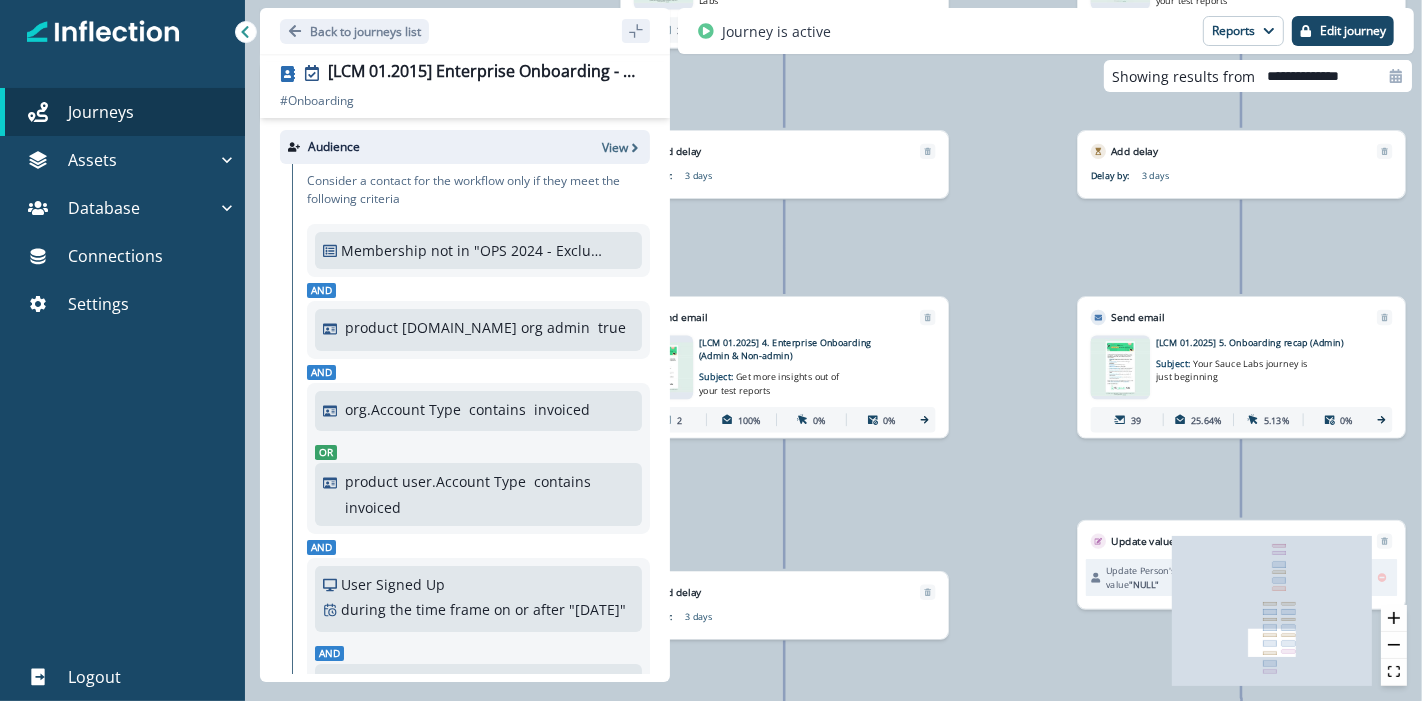 drag, startPoint x: 905, startPoint y: 261, endPoint x: 1147, endPoint y: 446, distance: 304.61285 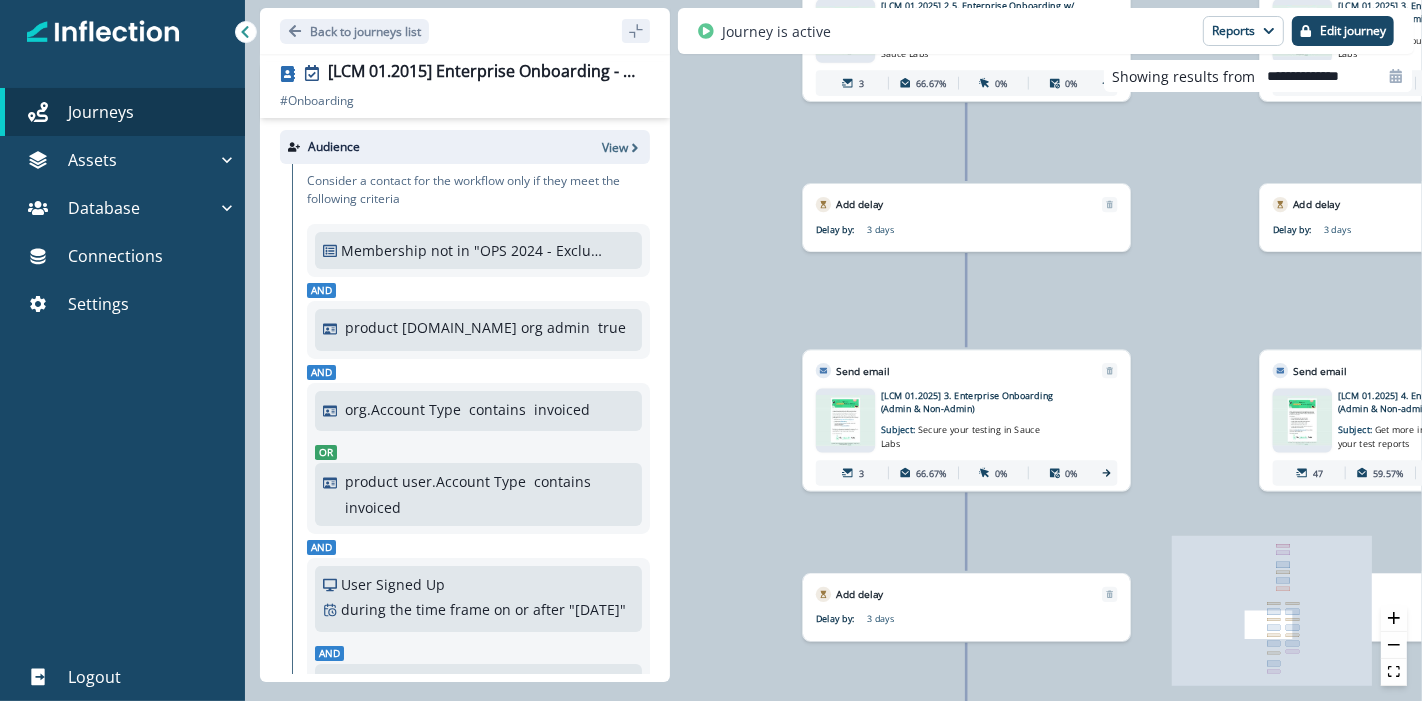 drag, startPoint x: 1121, startPoint y: 287, endPoint x: 1138, endPoint y: 478, distance: 191.75505 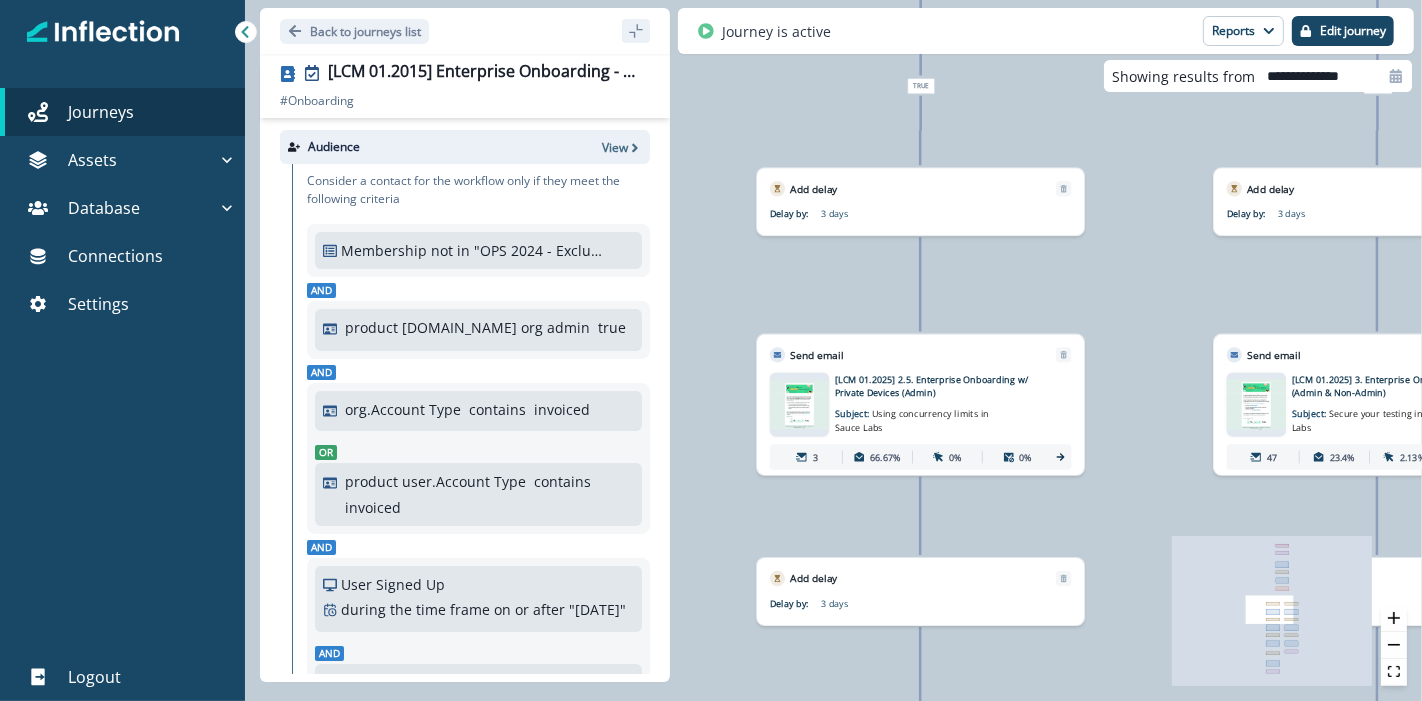 drag, startPoint x: 1160, startPoint y: 196, endPoint x: 1114, endPoint y: 567, distance: 373.84088 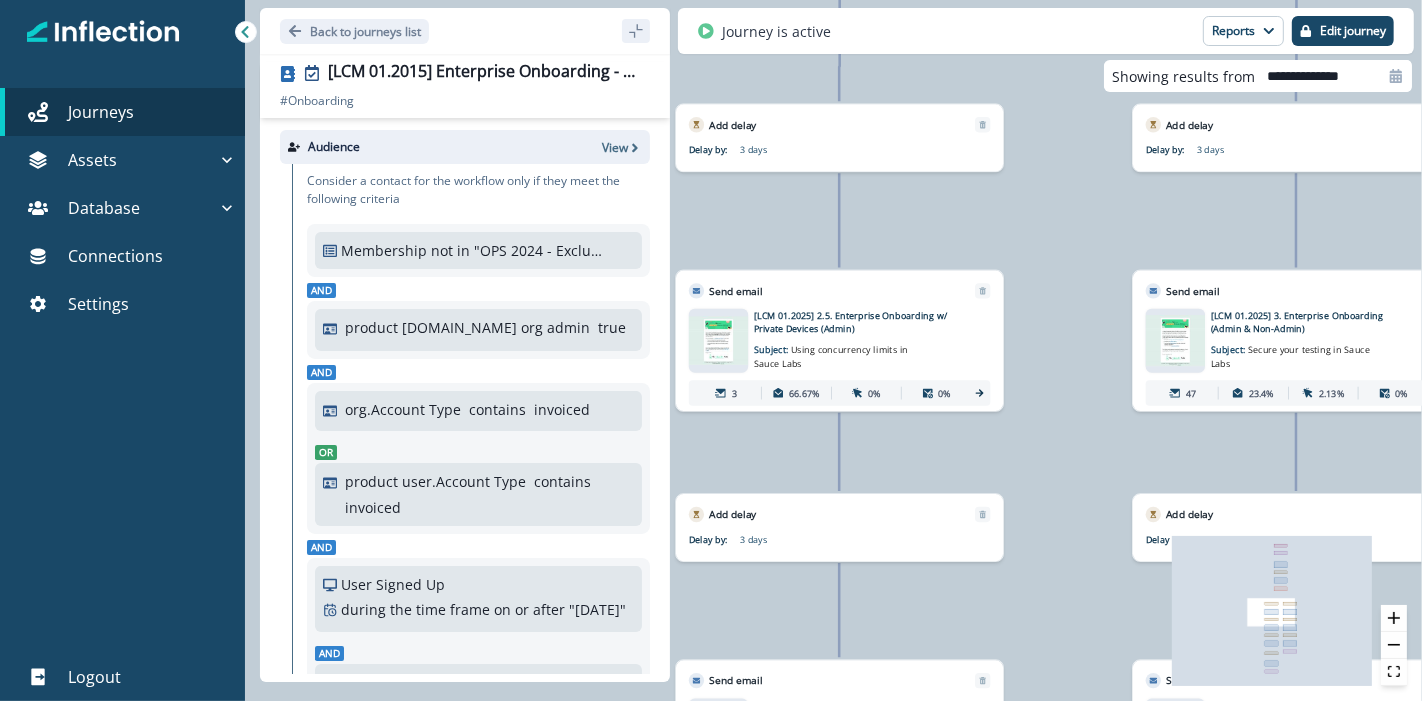drag, startPoint x: 1149, startPoint y: 299, endPoint x: 1067, endPoint y: 234, distance: 104.63747 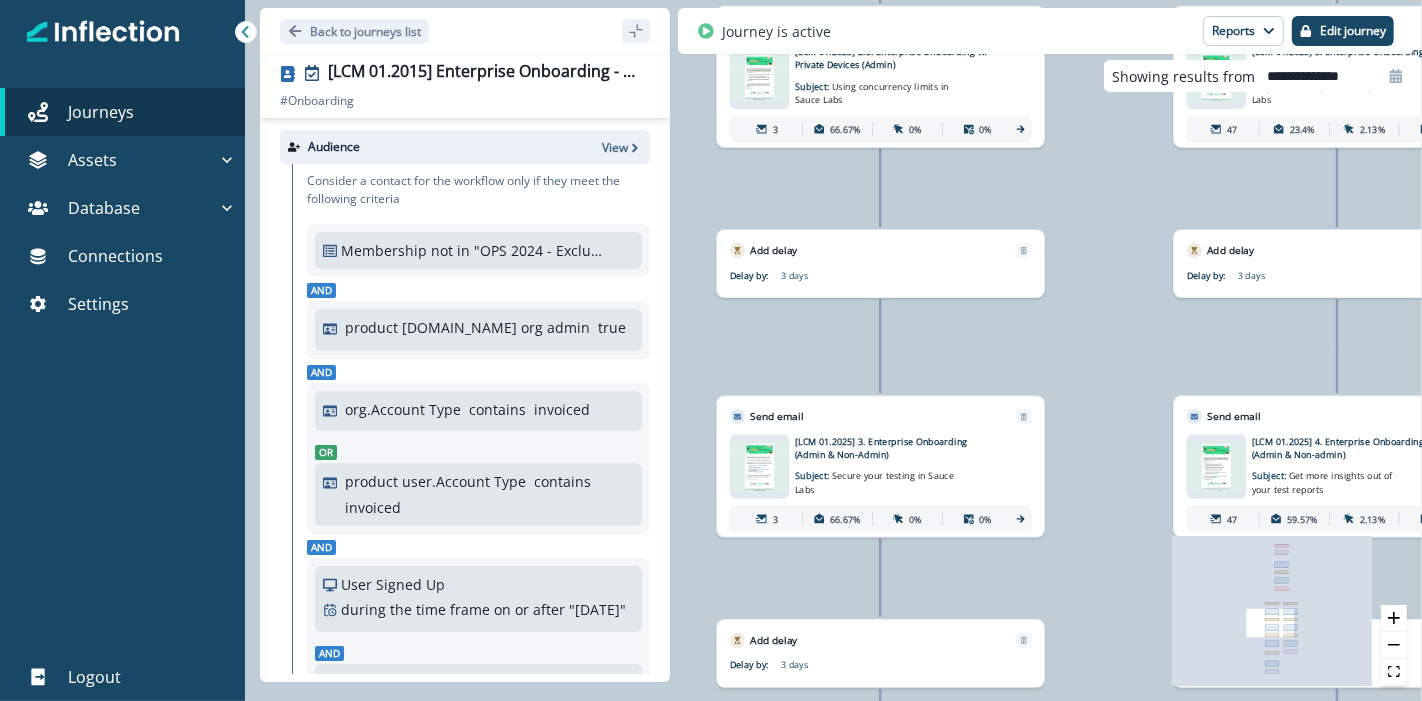 drag, startPoint x: 1037, startPoint y: 660, endPoint x: 1085, endPoint y: 363, distance: 300.8538 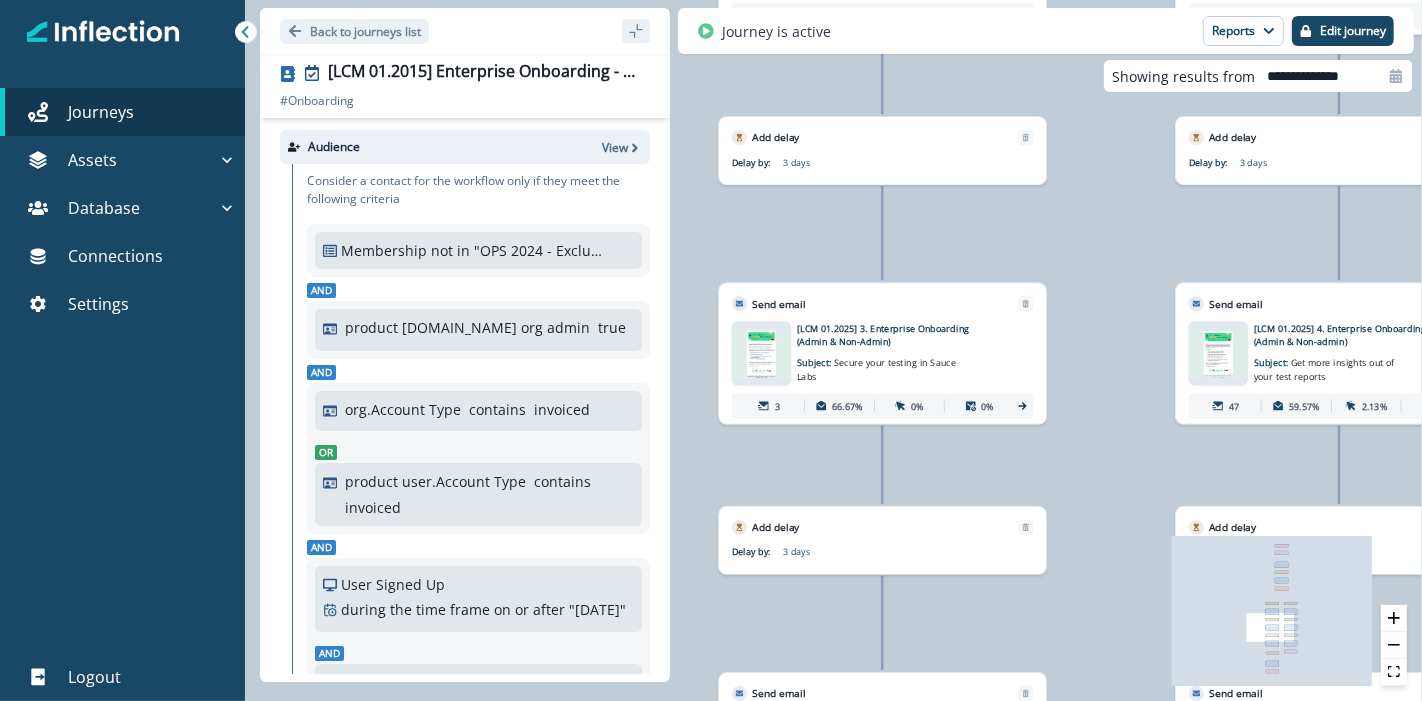 drag, startPoint x: 1060, startPoint y: 565, endPoint x: 1055, endPoint y: 477, distance: 88.14193 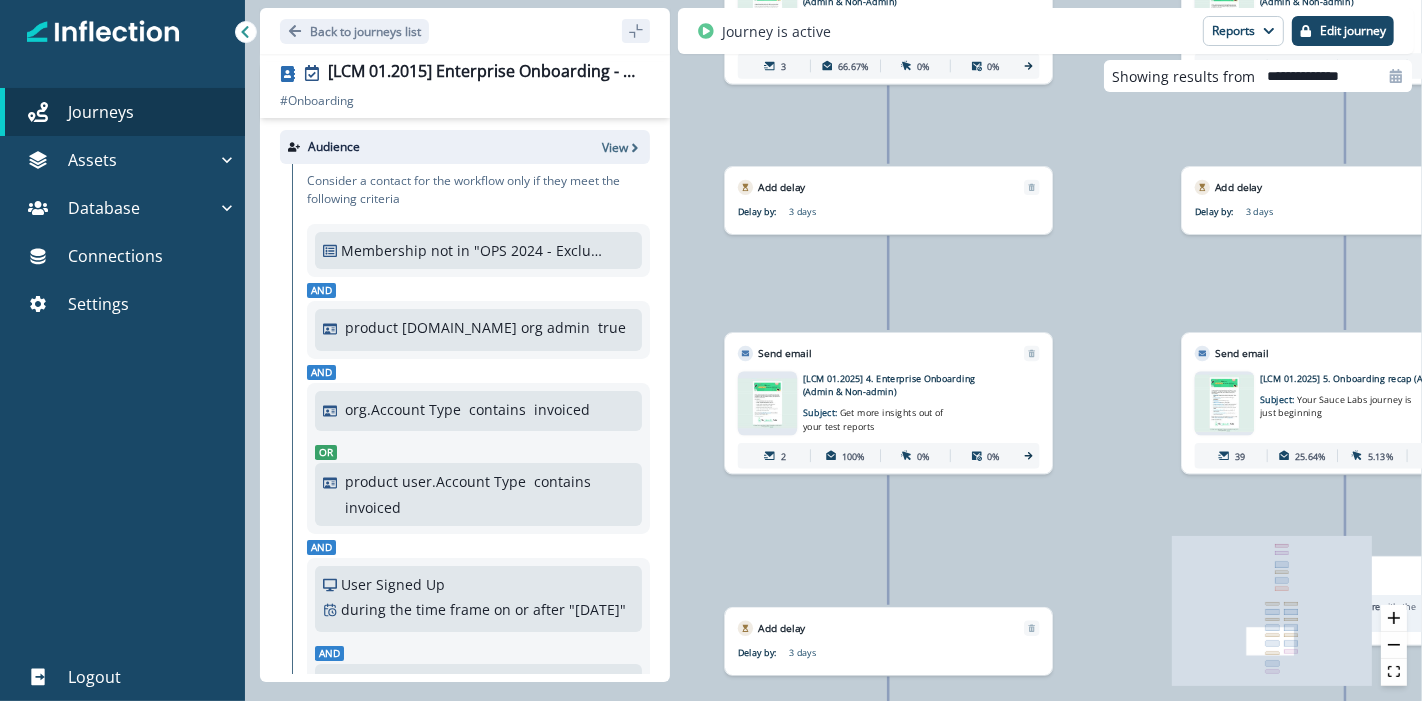 drag, startPoint x: 1093, startPoint y: 627, endPoint x: 1100, endPoint y: 301, distance: 326.07513 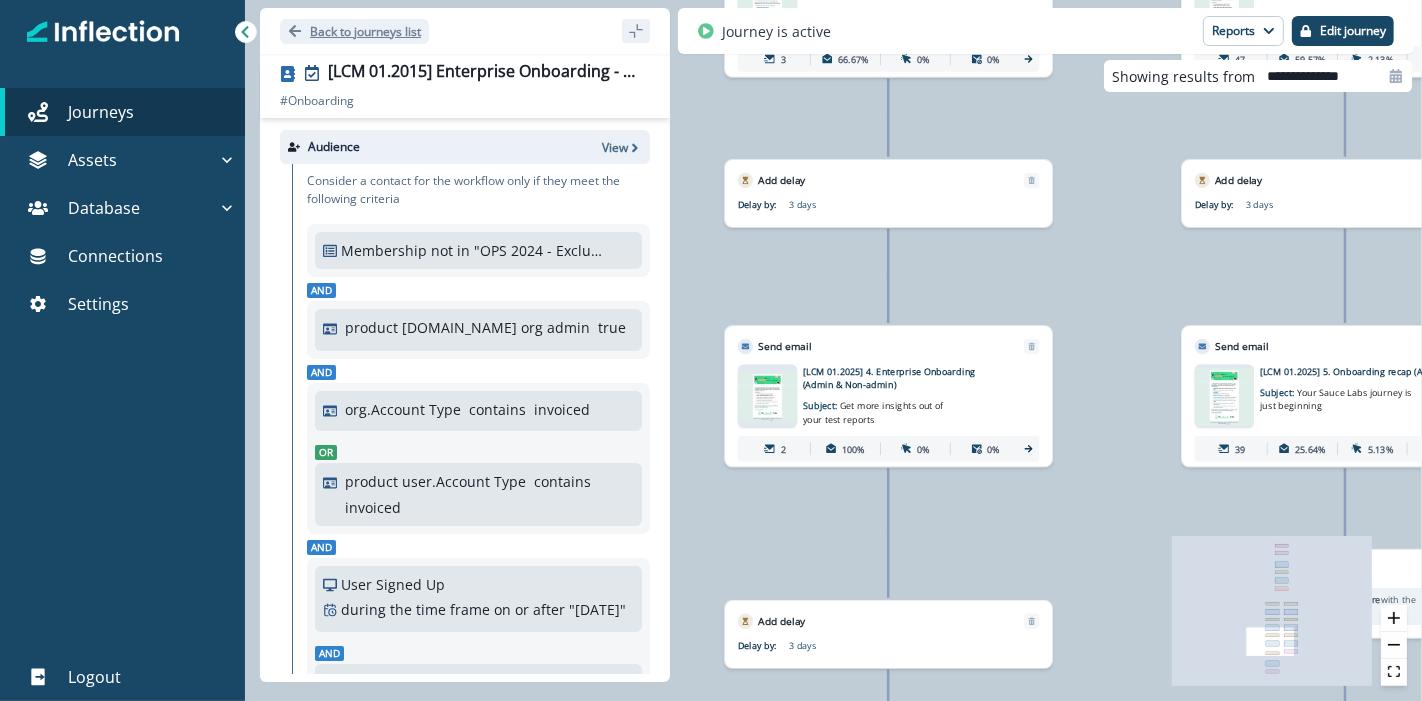 click on "Back to journeys list" at bounding box center [365, 31] 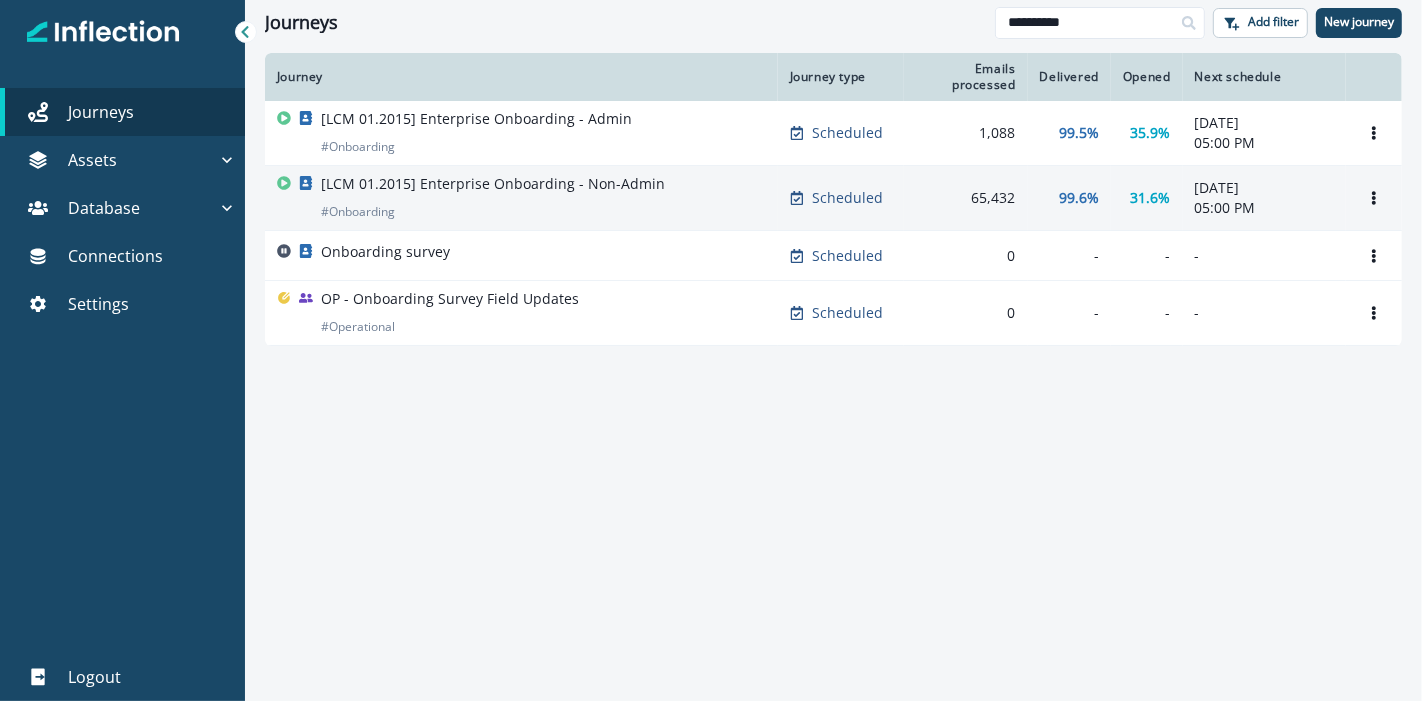 click on "[LCM 01.2015] Enterprise Onboarding - Non-Admin # Onboarding" at bounding box center [493, 198] 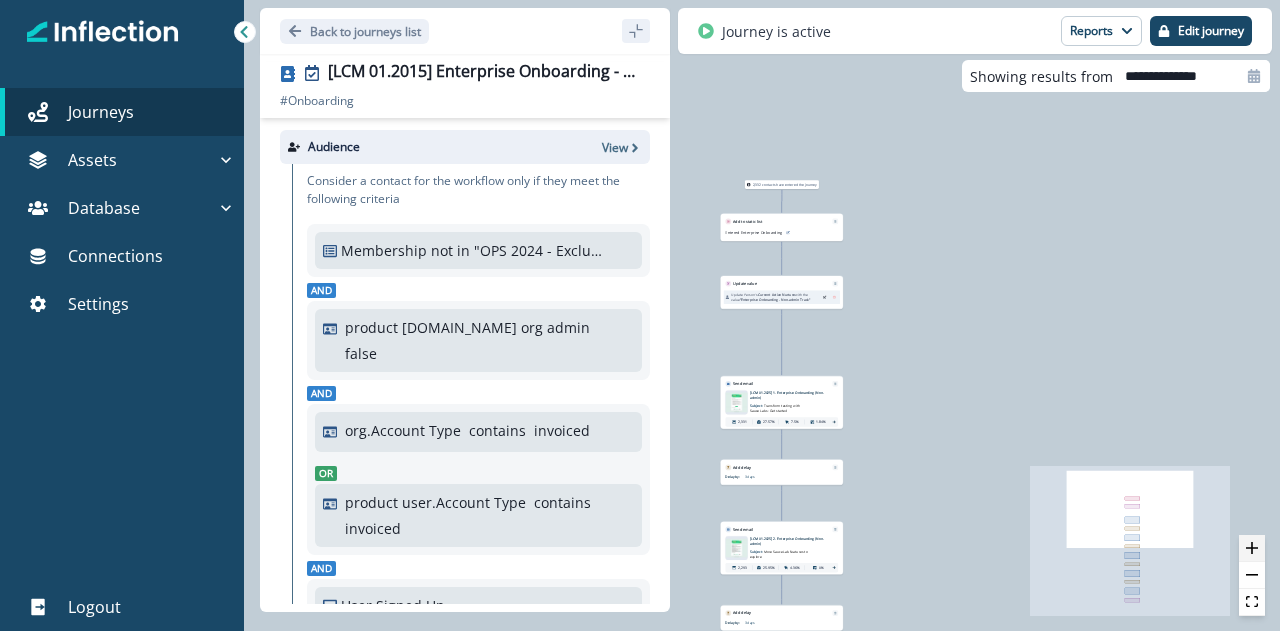 click at bounding box center [1252, 548] 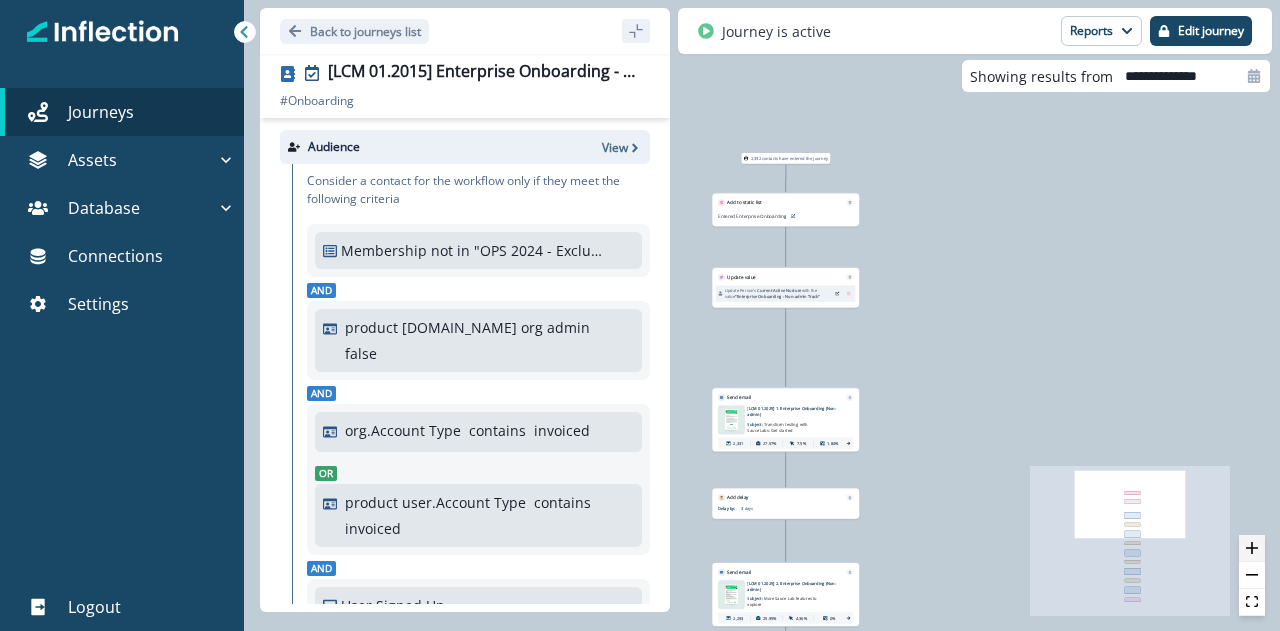 click 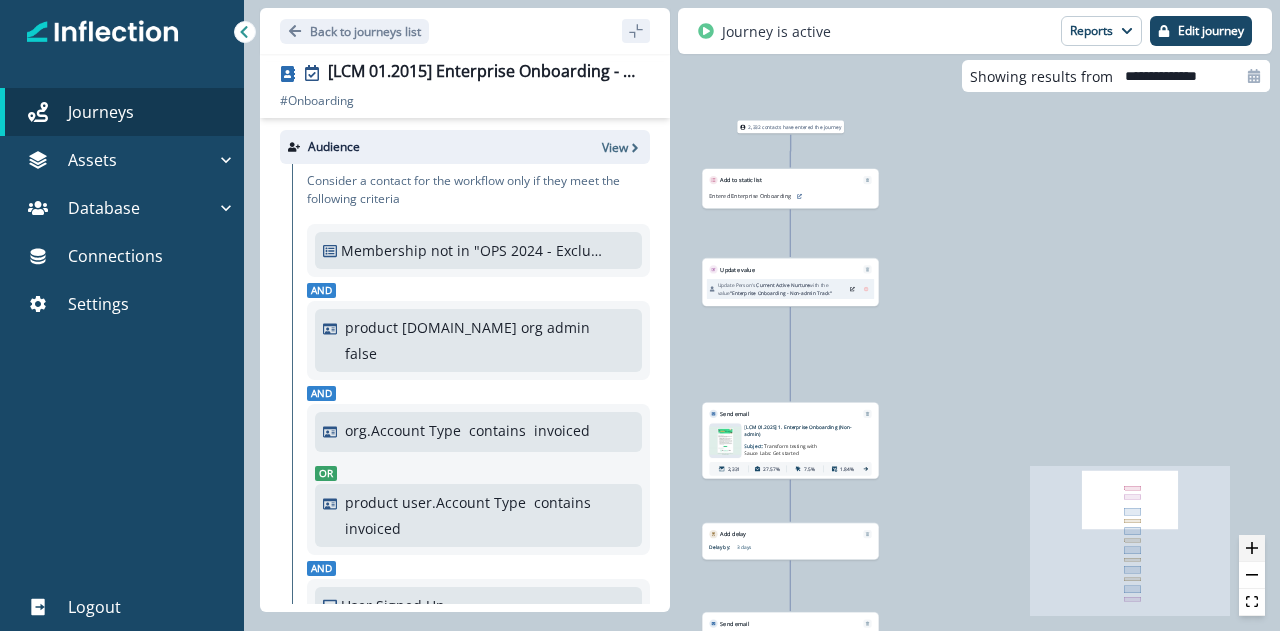 click 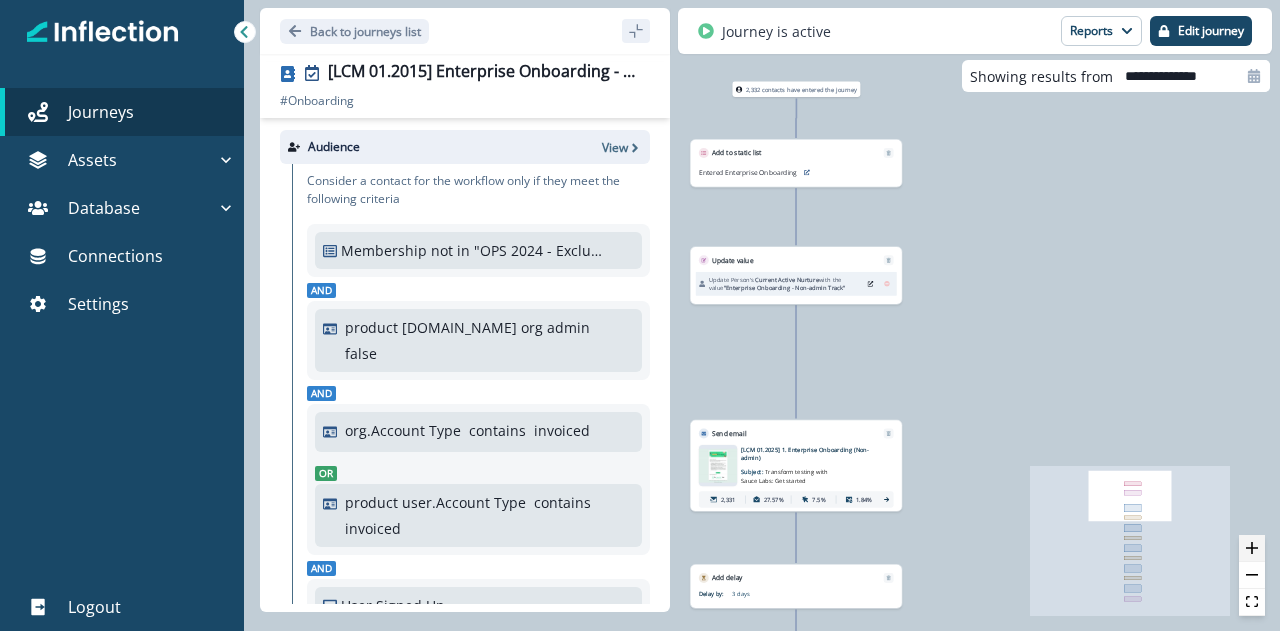 click 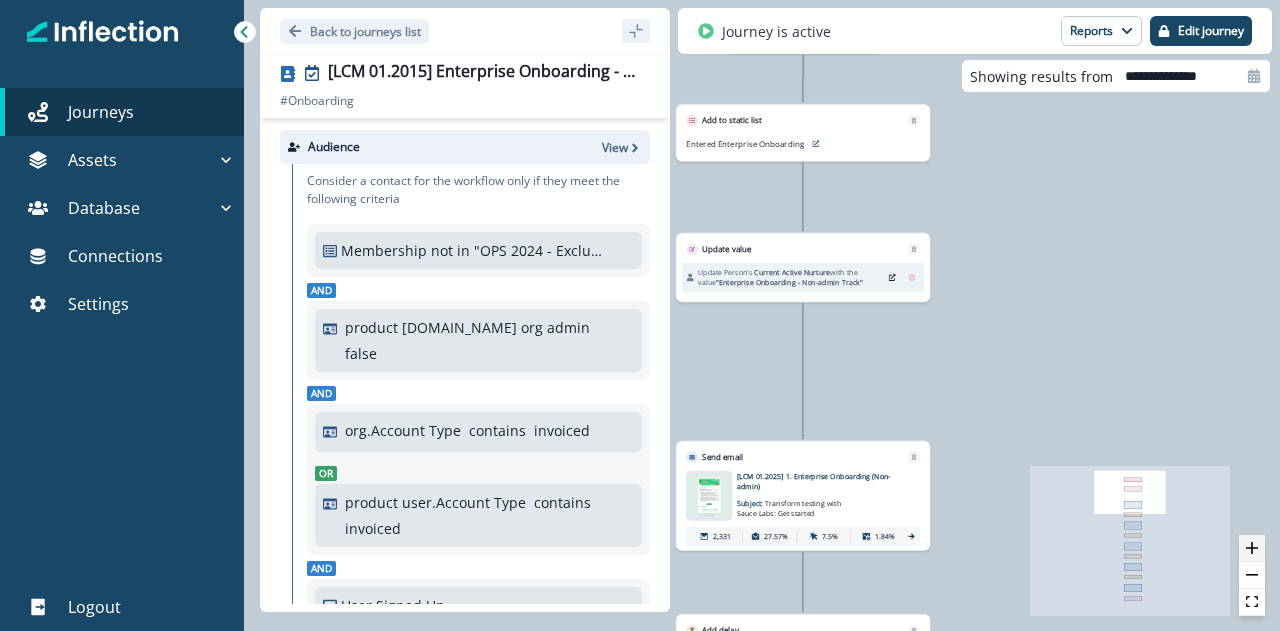 click 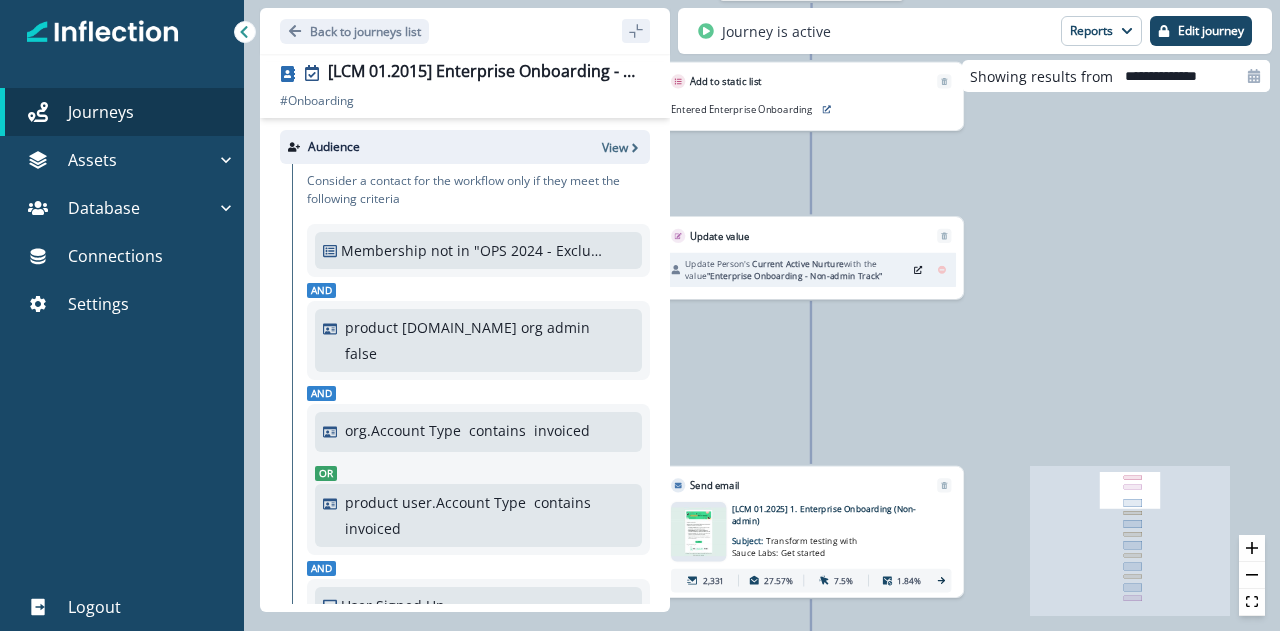 type 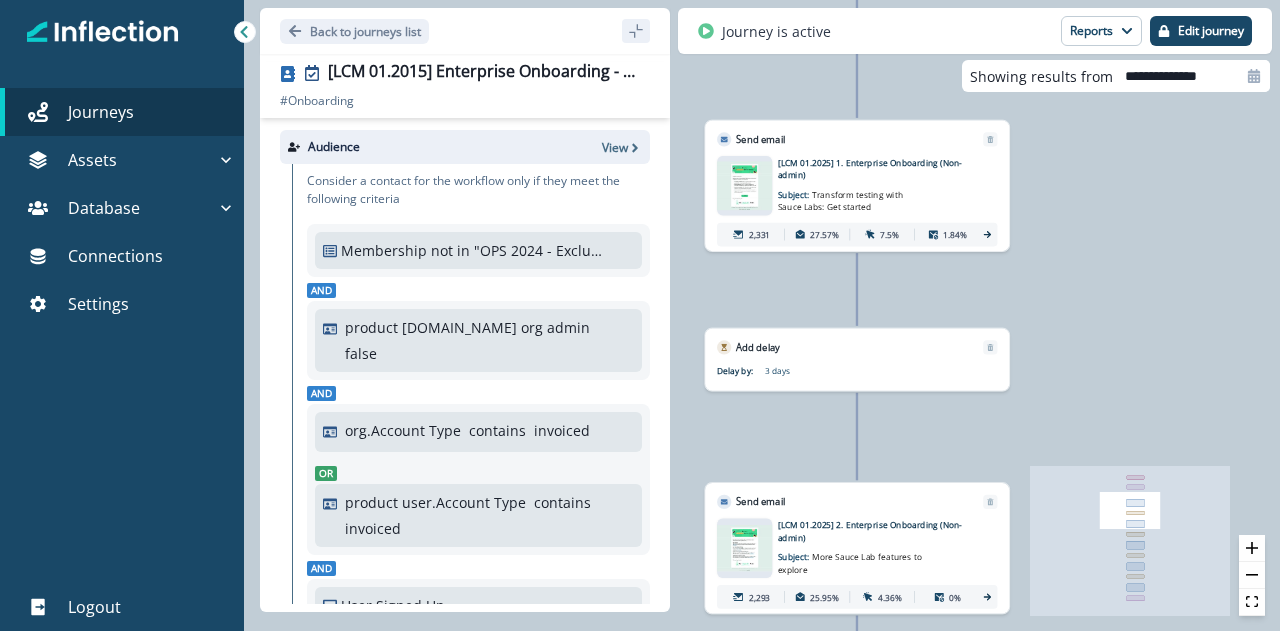 drag, startPoint x: 962, startPoint y: 455, endPoint x: 1008, endPoint y: 103, distance: 354.99295 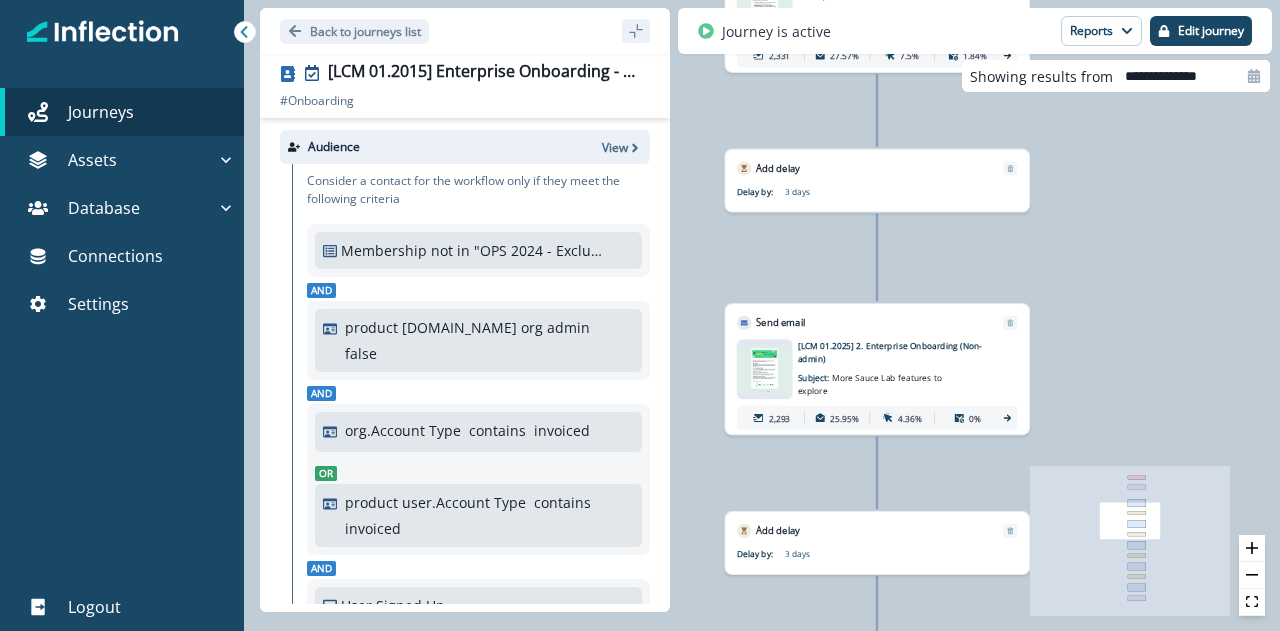 drag, startPoint x: 986, startPoint y: 461, endPoint x: 1008, endPoint y: 235, distance: 227.06827 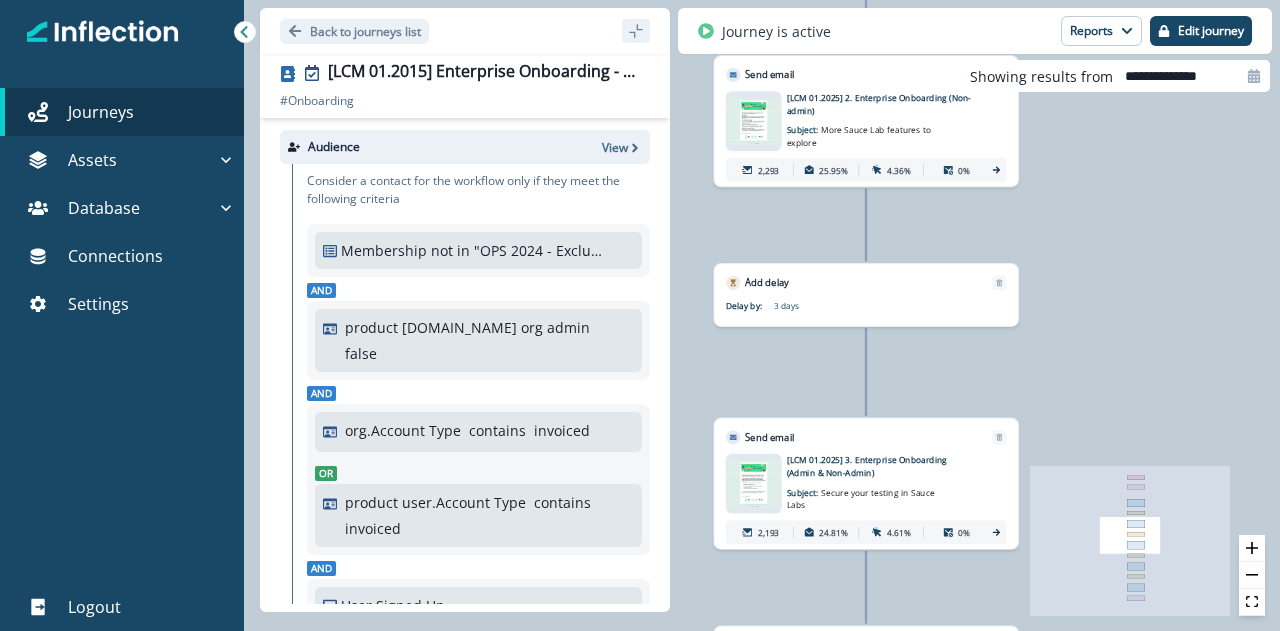 drag, startPoint x: 1010, startPoint y: 425, endPoint x: 995, endPoint y: 196, distance: 229.49074 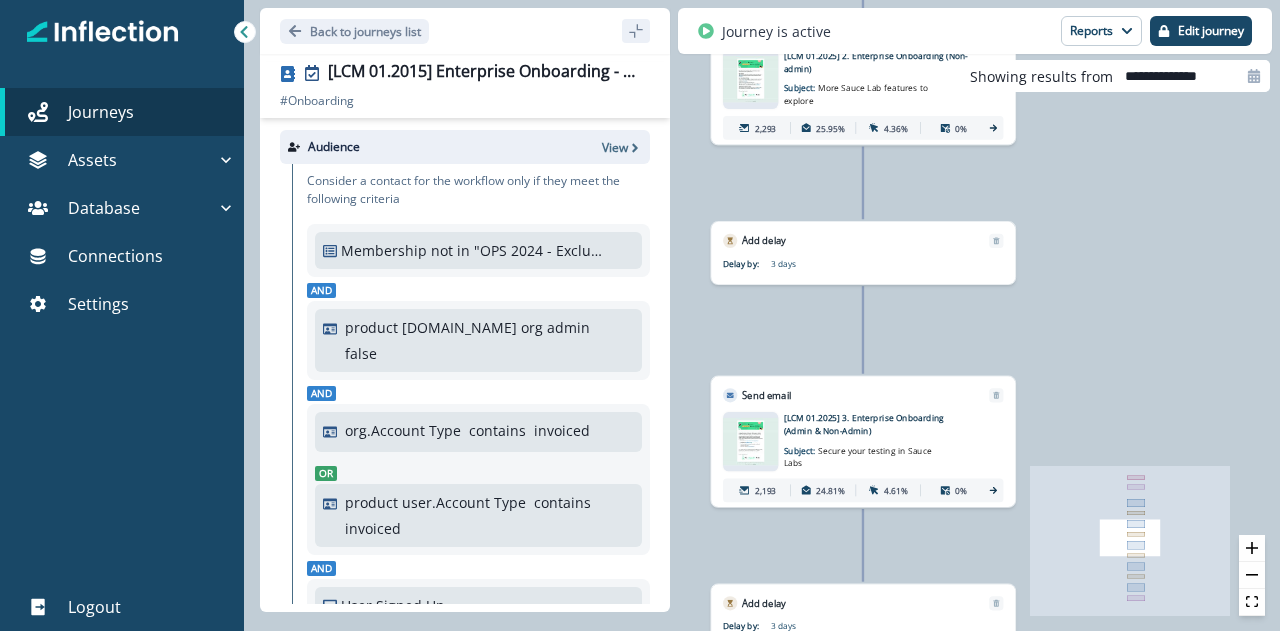 drag, startPoint x: 1007, startPoint y: 358, endPoint x: 1006, endPoint y: 340, distance: 18.027756 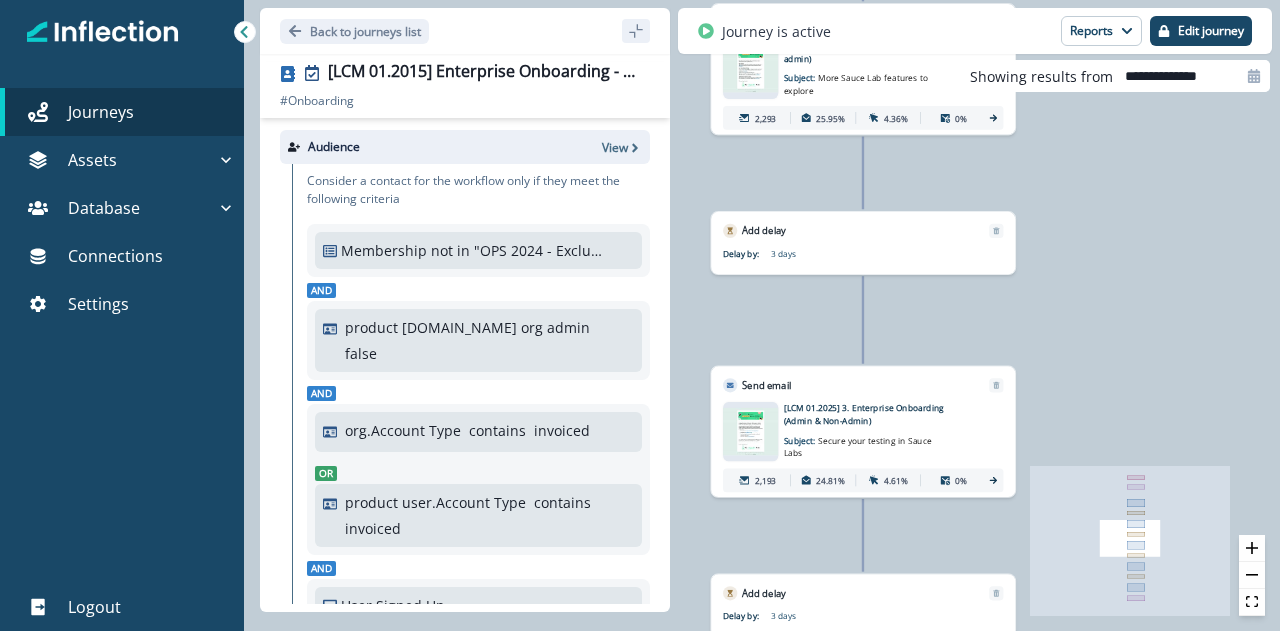 click on "2,332 contacts have entered the journey Add to static list Entered Enterprise Onboarding Update value Update Person's   Current Active Nurture  with the value  "Enterprise Onboarding - Non-admin Track" Send email Email asset changed, journey reports will be subject to change This asset has overrides for  [LCM 01.2025] 1. Enterprise Onboarding (Non-admin) Subject:   Transform testing with Sauce Labs: Get started 2,331 27.57% 7.5% 1.84% Add delay Delay by:  3 days Delay details incomplete Scheduled according to  workspace  timezone Send email Email asset changed, journey reports will be subject to change This asset has overrides for  [LCM 01.2025] 2. Enterprise Onboarding (Non-admin) Subject:   More Sauce Lab features to explore 2,293 25.95% 4.36% 0% Add delay Delay by:  3 days Delay details incomplete Scheduled according to  workspace  timezone Send email Email asset changed, journey reports will be subject to change This asset has overrides for  [LCM 01.2025] 3. Enterprise Onboarding (Admin & Non-Admin)   0%" at bounding box center [762, 315] 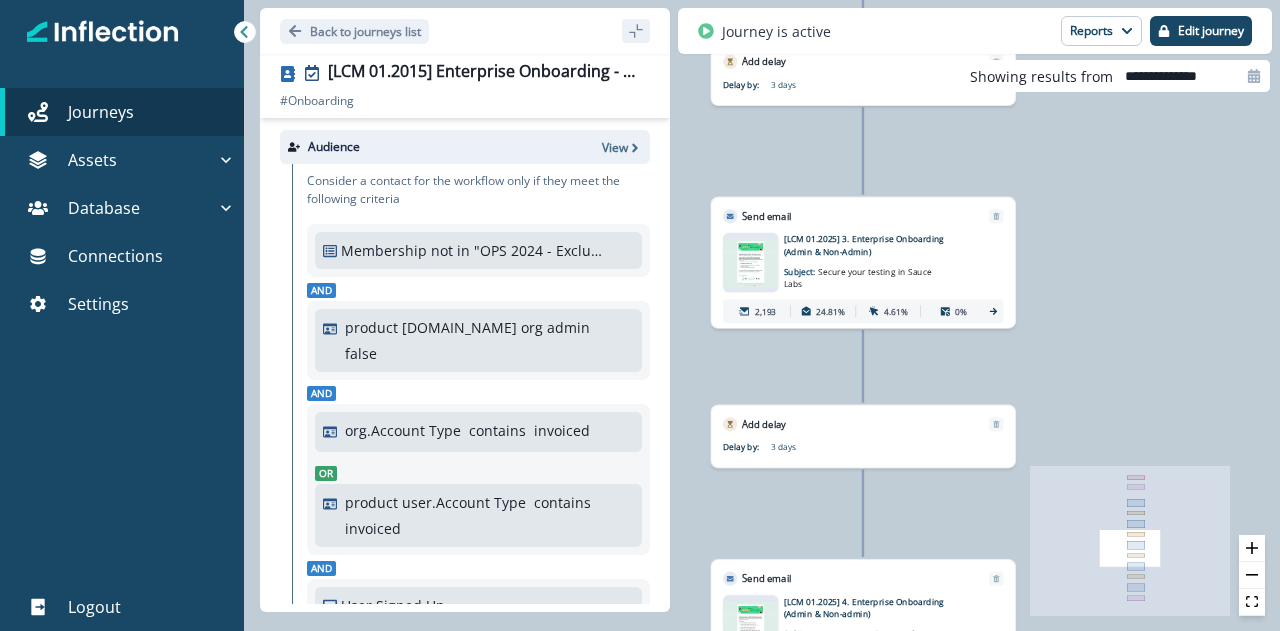 drag, startPoint x: 910, startPoint y: 541, endPoint x: 901, endPoint y: 288, distance: 253.16003 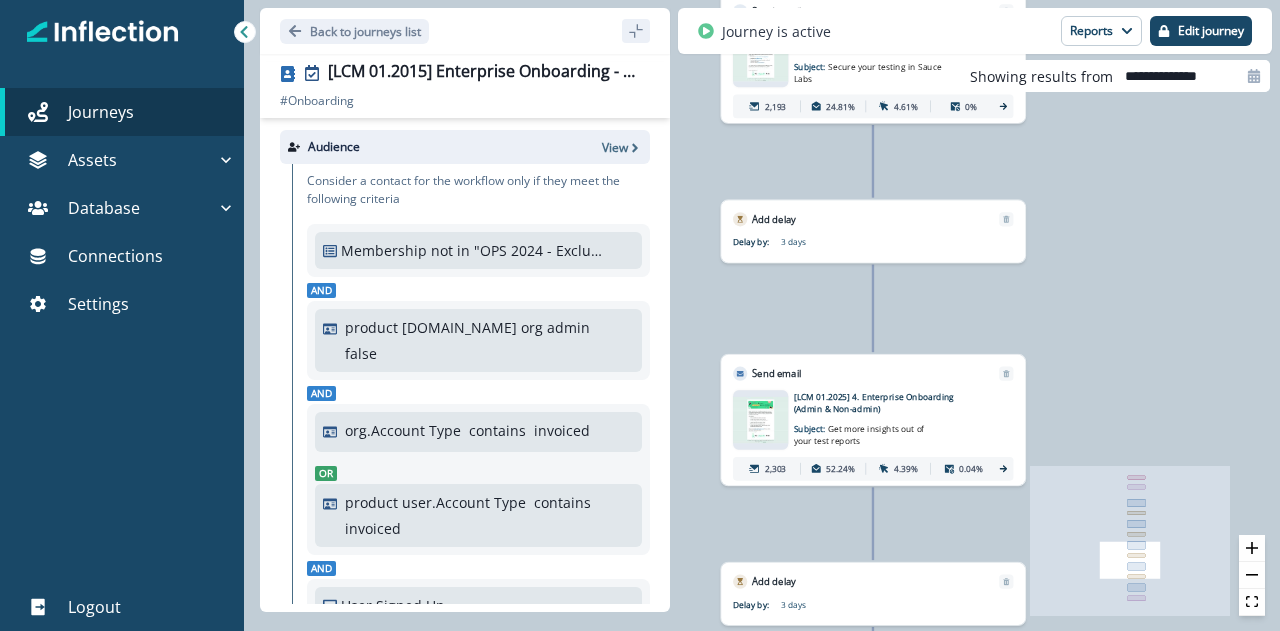 drag, startPoint x: 942, startPoint y: 456, endPoint x: 962, endPoint y: 316, distance: 141.42136 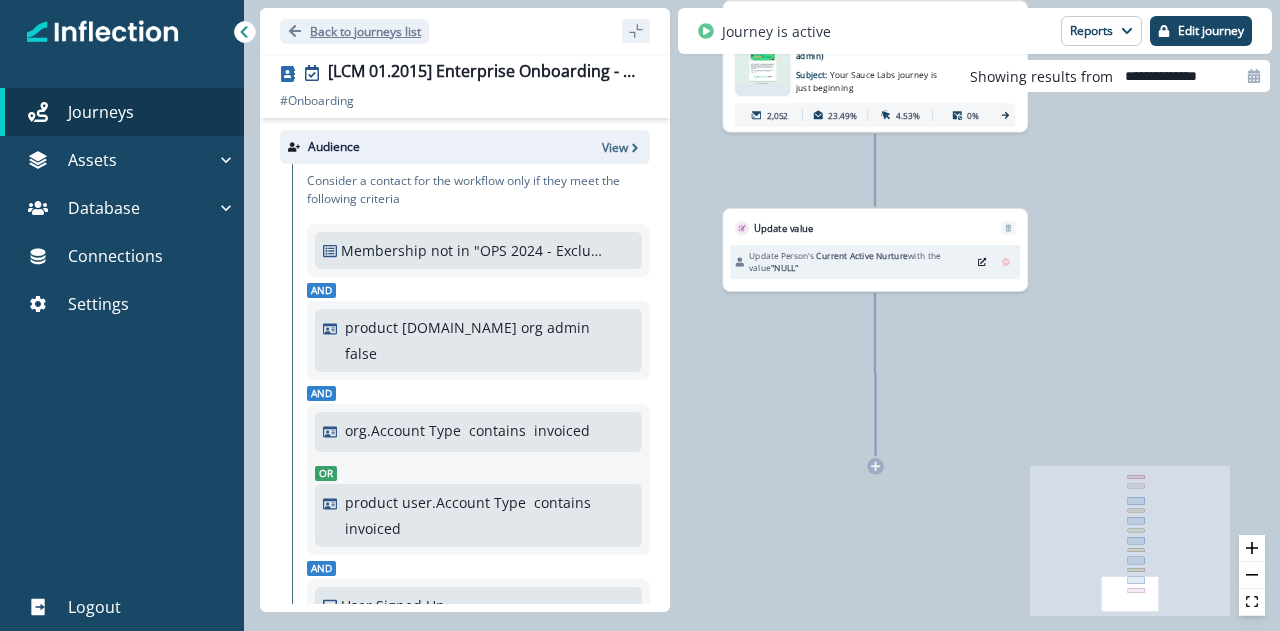 click on "Back to journeys list" at bounding box center (354, 31) 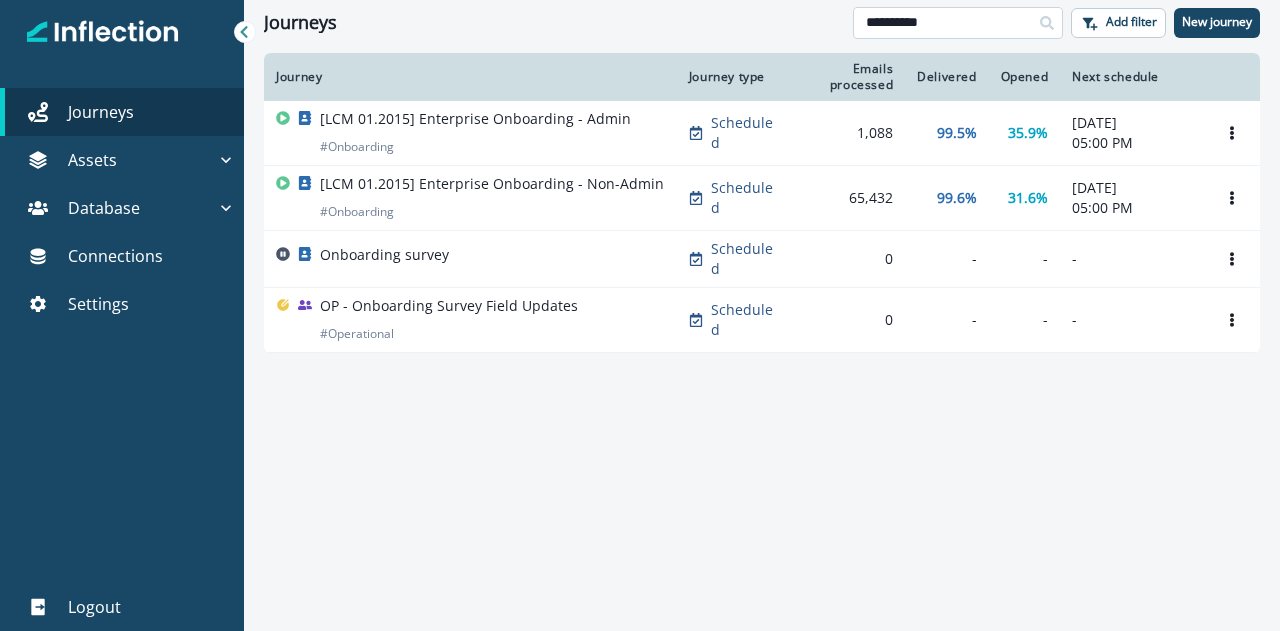click on "**********" at bounding box center (958, 23) 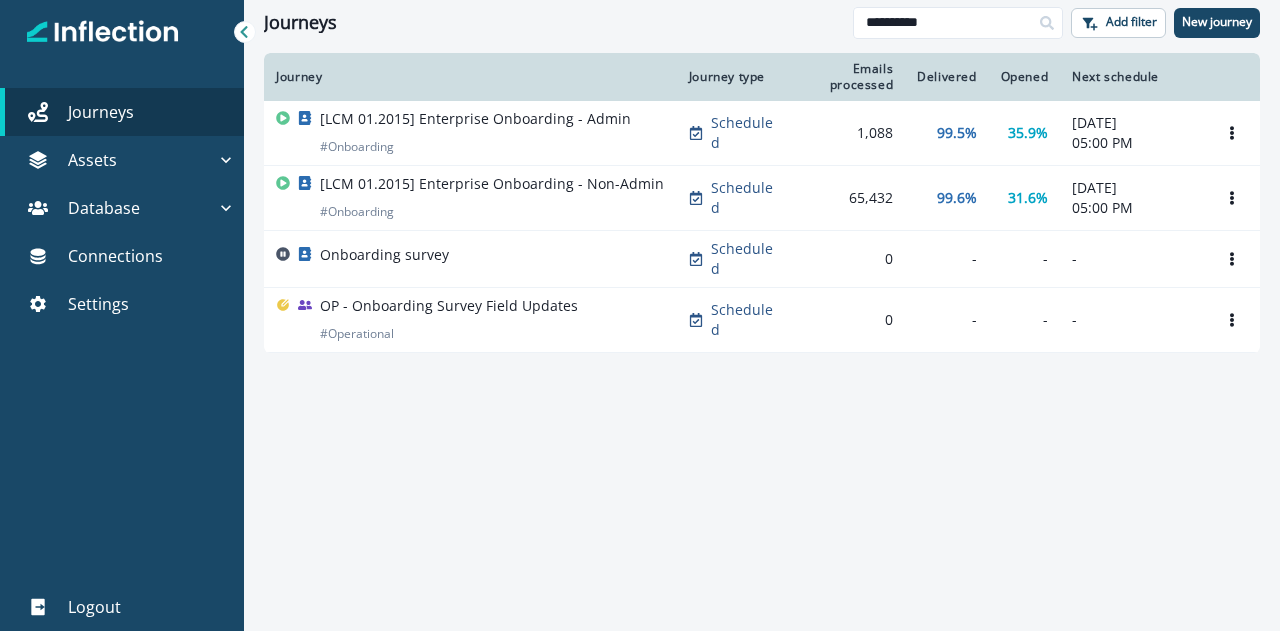 drag, startPoint x: 960, startPoint y: 26, endPoint x: 622, endPoint y: 35, distance: 338.1198 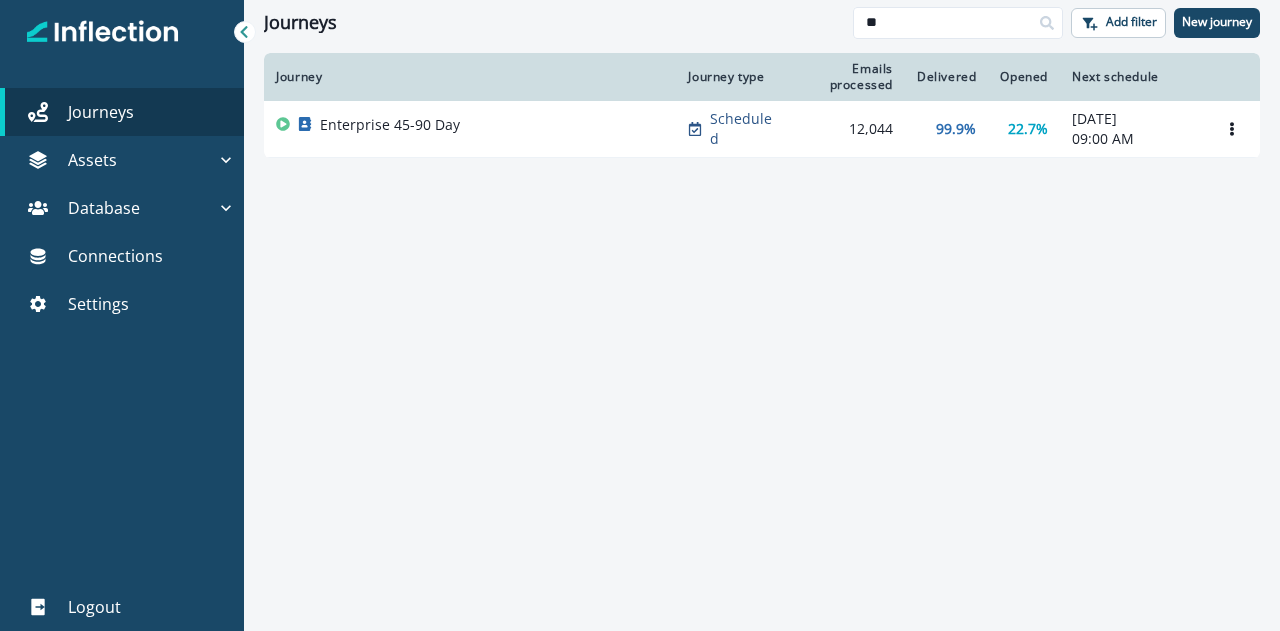 type on "**" 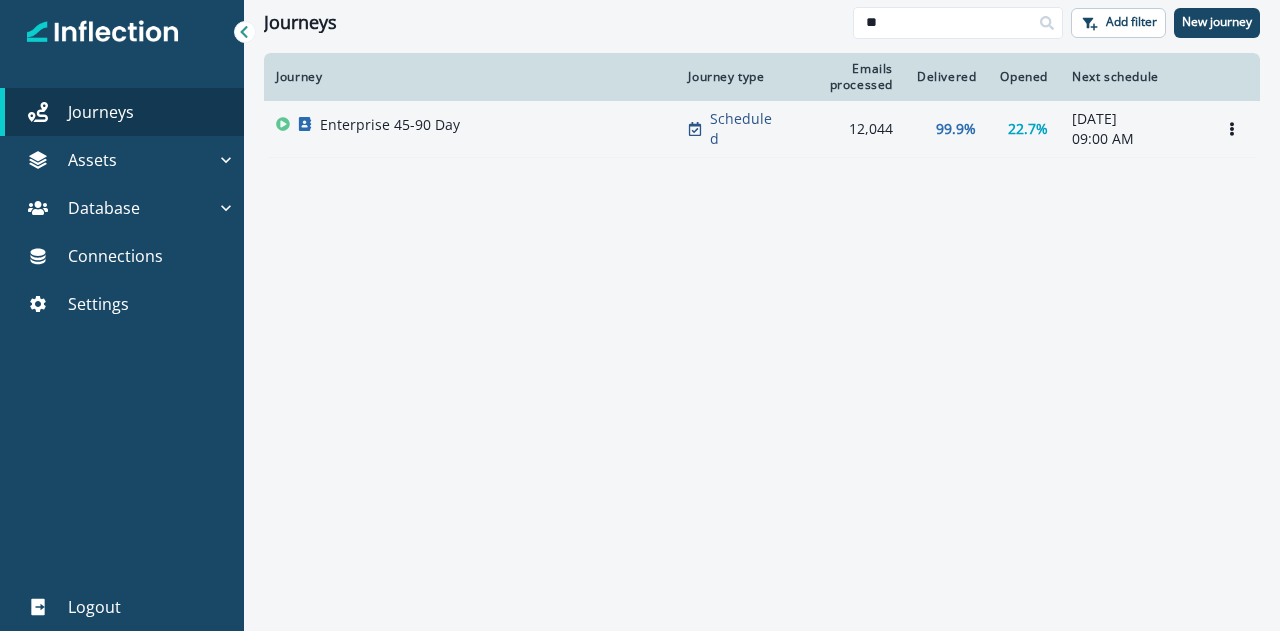 click on "Enterprise 45-90 Day" at bounding box center [390, 125] 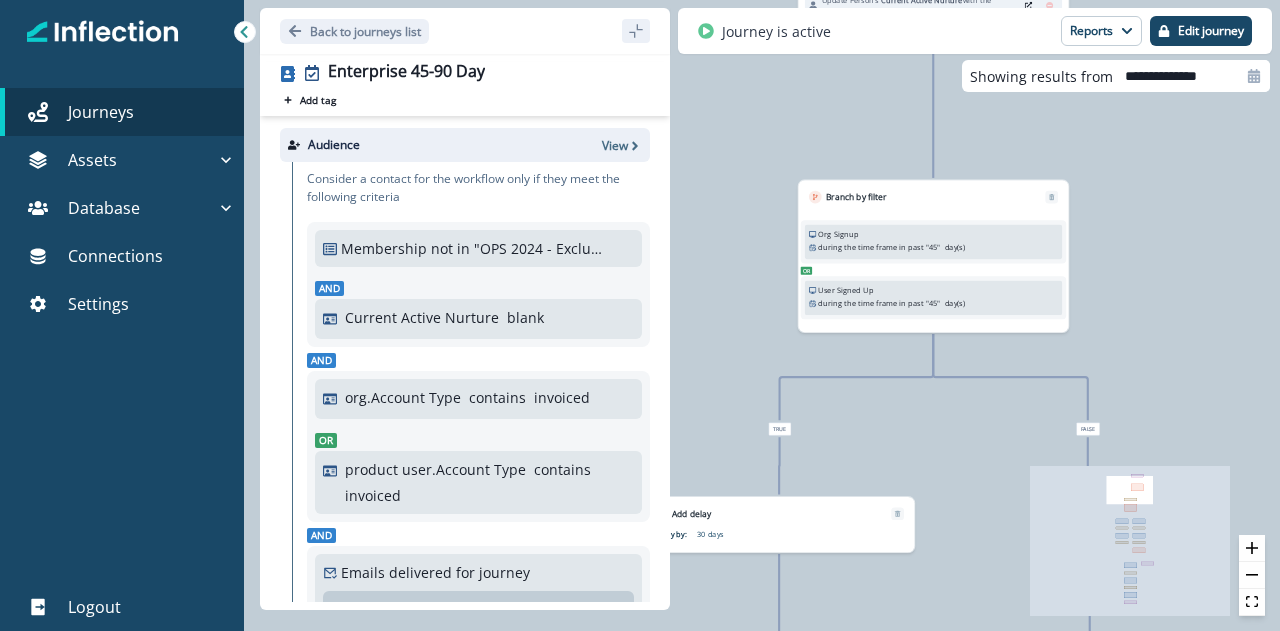 drag, startPoint x: 974, startPoint y: 156, endPoint x: 965, endPoint y: 678, distance: 522.0776 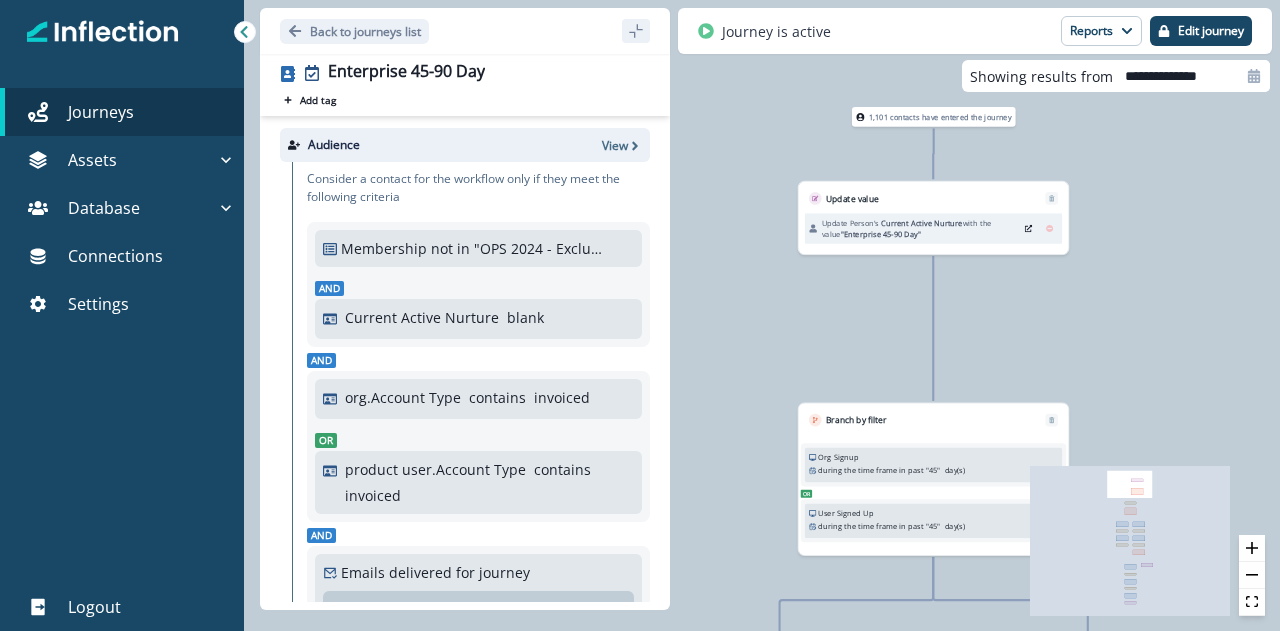 drag, startPoint x: 758, startPoint y: 278, endPoint x: 922, endPoint y: -84, distance: 397.41666 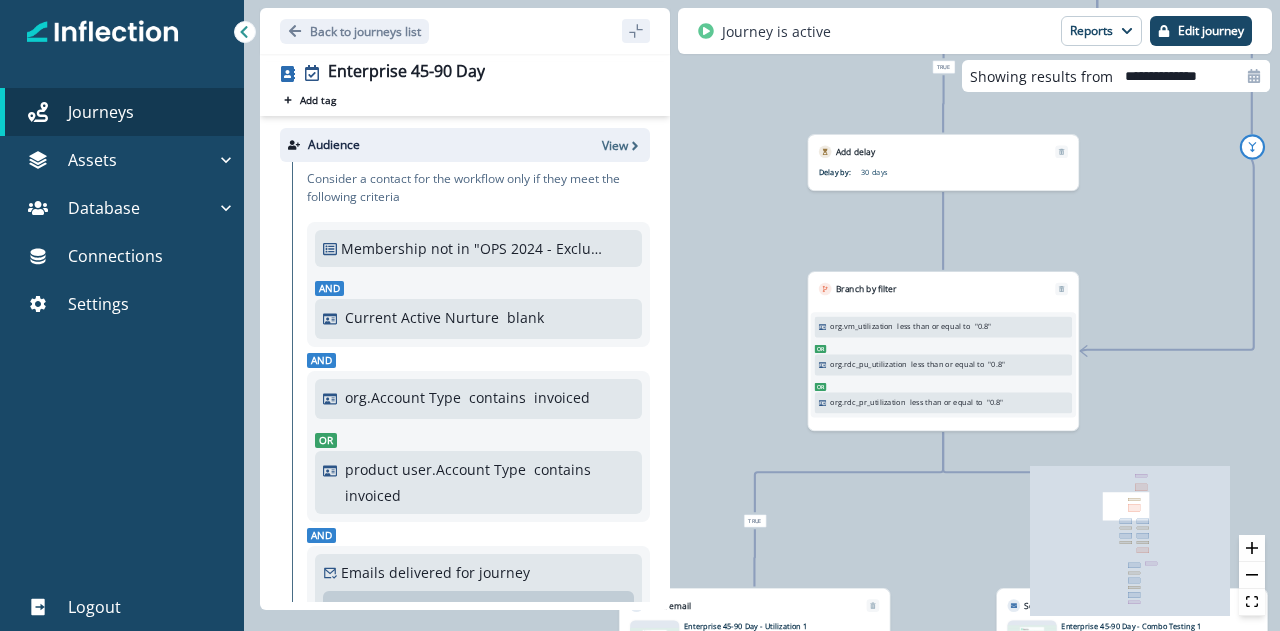 drag, startPoint x: 840, startPoint y: 393, endPoint x: 908, endPoint y: -39, distance: 437.3191 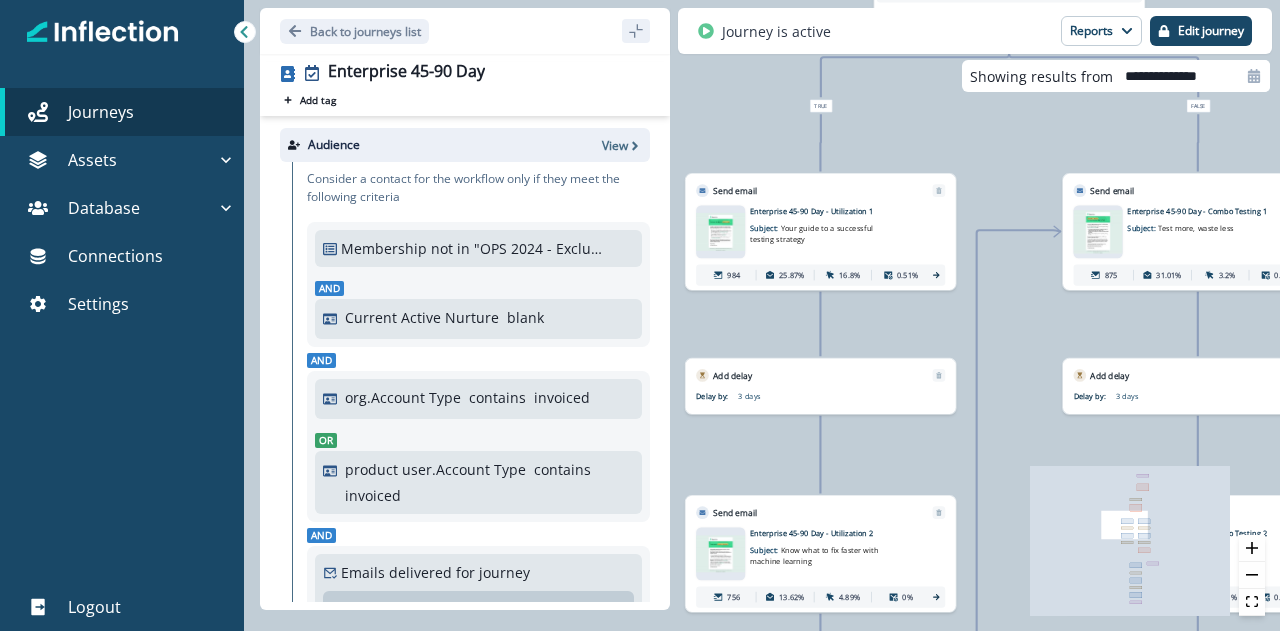 drag, startPoint x: 790, startPoint y: 494, endPoint x: 856, endPoint y: 79, distance: 420.21542 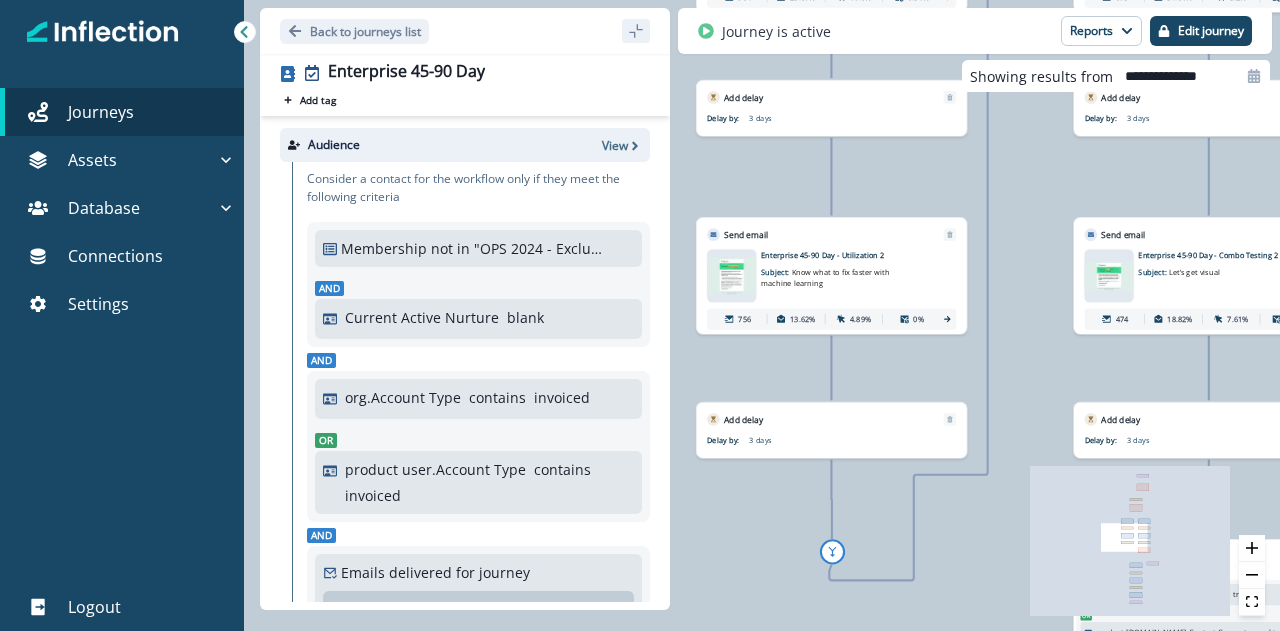 drag, startPoint x: 895, startPoint y: 449, endPoint x: 854, endPoint y: 172, distance: 280.01785 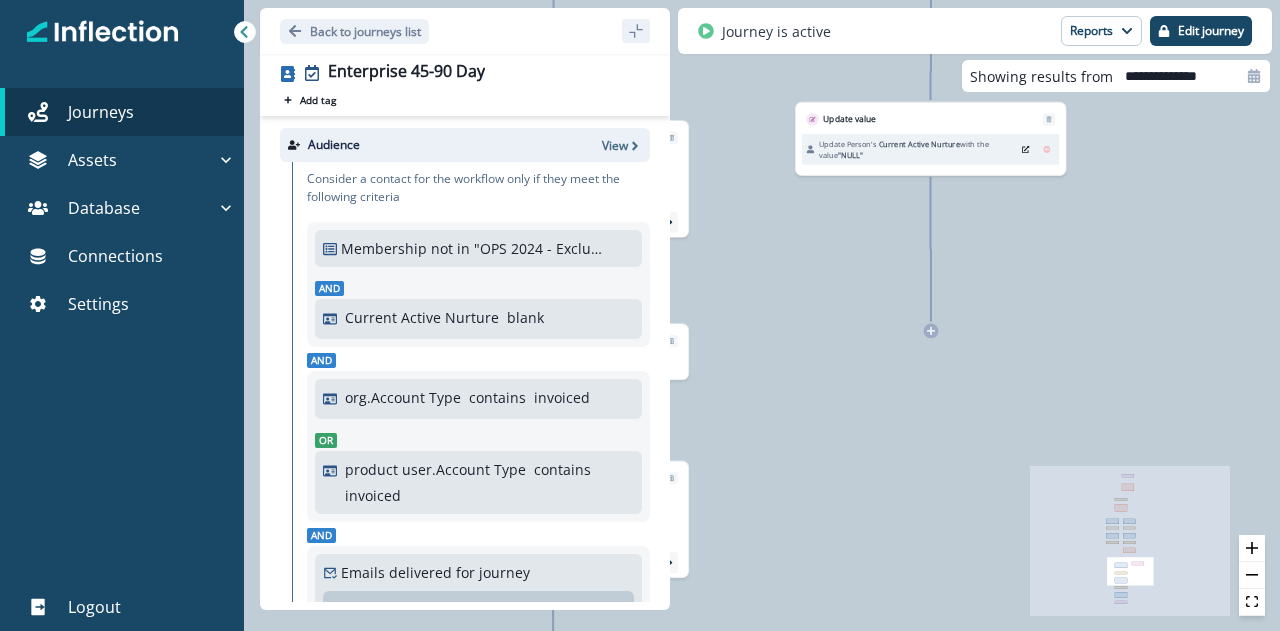 drag, startPoint x: 1167, startPoint y: 406, endPoint x: 753, endPoint y: 401, distance: 414.03018 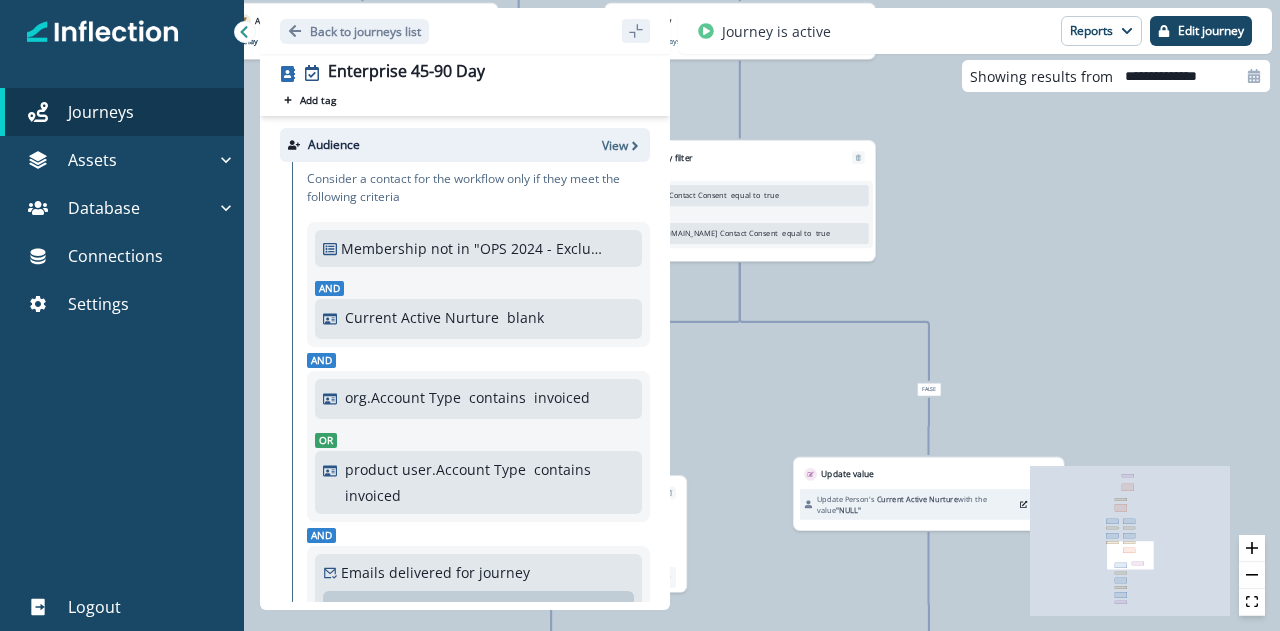 click on "1,101 contacts have entered the journey Update value Update Person's   Current Active Nurture  with the value  "Enterprise 45-90 Day" Branch by filter Org Signup during the time frame in past " 45 " day(s) Add frequency Add property group Add property group Or User Signed Up during the time frame in past " 45 " day(s) Add frequency Add property group Add property group True Add delay Delay by:  30 days Delay details incomplete Scheduled according to  workspace  timezone Branch by filter org.vm_utilization less than or equal to " 0.8 " Or org.rdc_pu_utilization less than or equal to " 0.8 " Or org.rdc_pr_utilization less than or equal to " 0.8 " True Send email Email asset changed, journey reports will be subject to change This asset has overrides for  Enterprise 45-90 Day - Utilization 1 Subject:   Your guide to a successful testing strategy 984 25.87% 16.8% 0.51% Add delay Delay by:  3 days Delay details incomplete Scheduled according to  workspace  timezone Send email This asset has overrides for  Subject:" at bounding box center [762, 315] 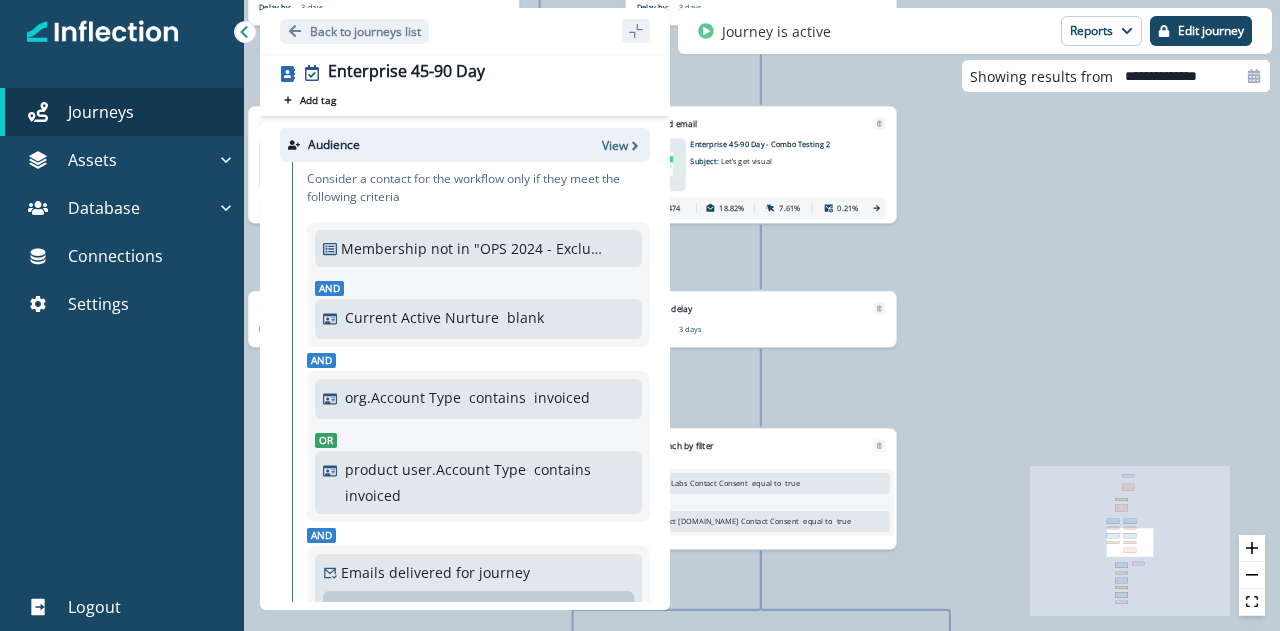 drag, startPoint x: 1011, startPoint y: 191, endPoint x: 991, endPoint y: 413, distance: 222.89908 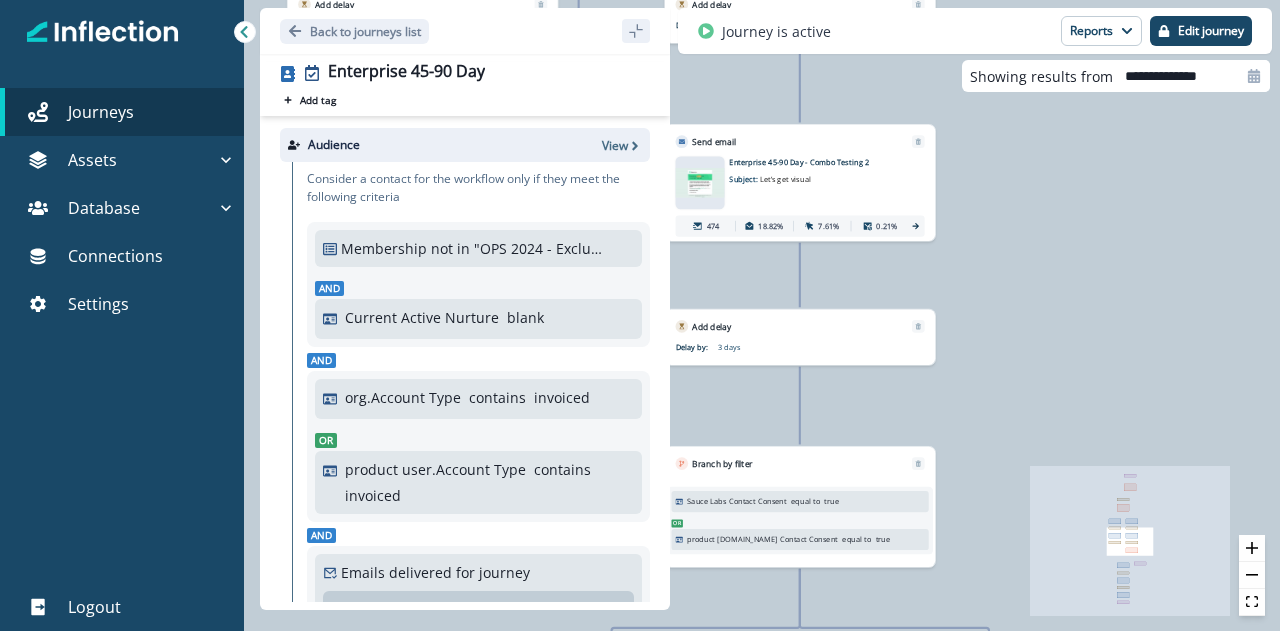 drag, startPoint x: 918, startPoint y: 289, endPoint x: 1104, endPoint y: 466, distance: 256.75864 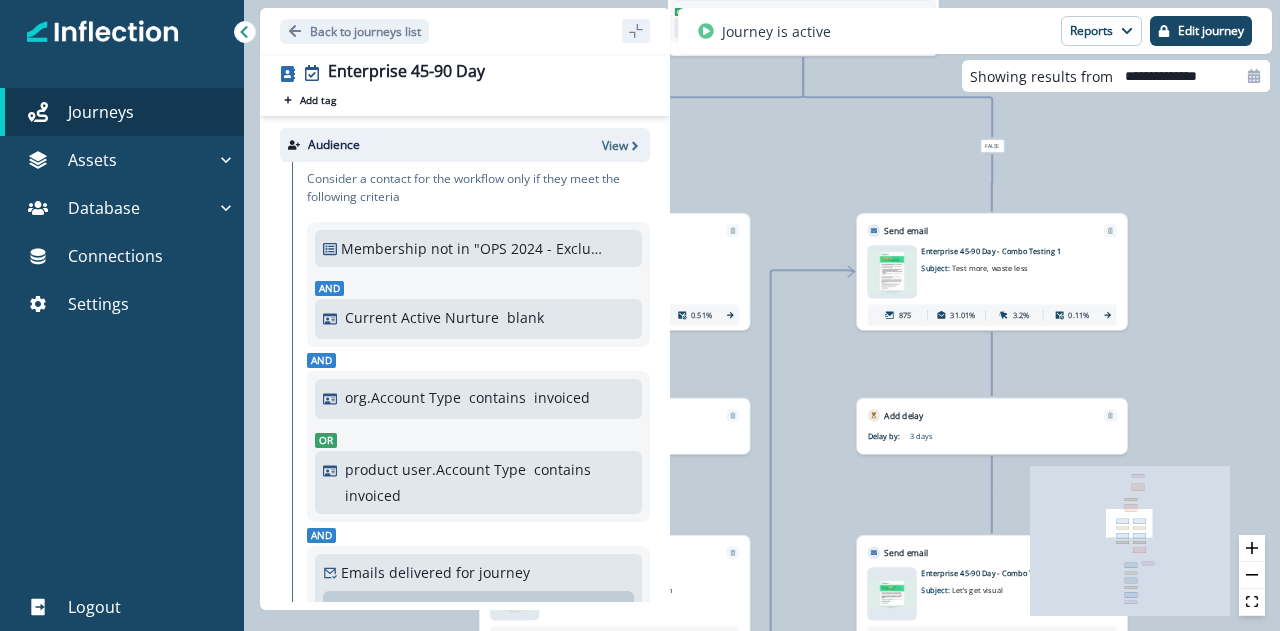 drag, startPoint x: 1132, startPoint y: 144, endPoint x: 1138, endPoint y: 378, distance: 234.0769 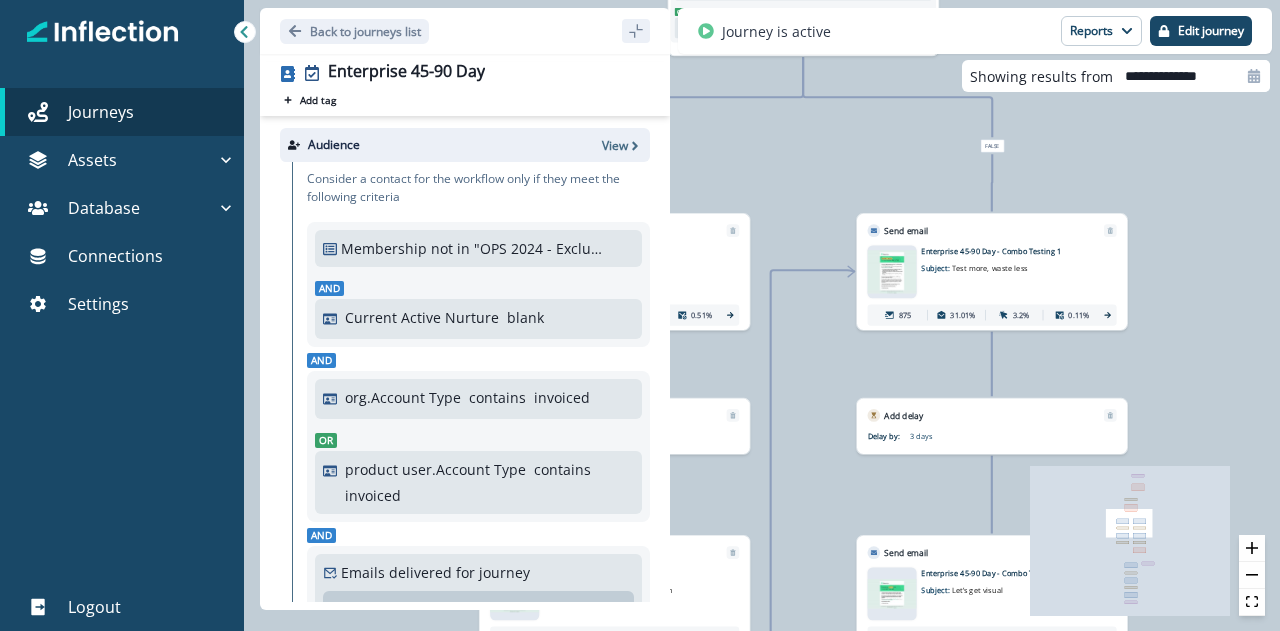 click on "1,101 contacts have entered the journey Update value Update Person's   Current Active Nurture  with the value  "Enterprise 45-90 Day" Branch by filter Org Signup during the time frame in past " 45 " day(s) Add frequency Add property group Add property group Or User Signed Up during the time frame in past " 45 " day(s) Add frequency Add property group Add property group True Add delay Delay by:  30 days Delay details incomplete Scheduled according to  workspace  timezone Branch by filter org.vm_utilization less than or equal to " 0.8 " Or org.rdc_pu_utilization less than or equal to " 0.8 " Or org.rdc_pr_utilization less than or equal to " 0.8 " True Send email Email asset changed, journey reports will be subject to change This asset has overrides for  Enterprise 45-90 Day - Utilization 1 Subject:   Your guide to a successful testing strategy 984 25.87% 16.8% 0.51% Add delay Delay by:  3 days Delay details incomplete Scheduled according to  workspace  timezone Send email This asset has overrides for  Subject:" at bounding box center (762, 315) 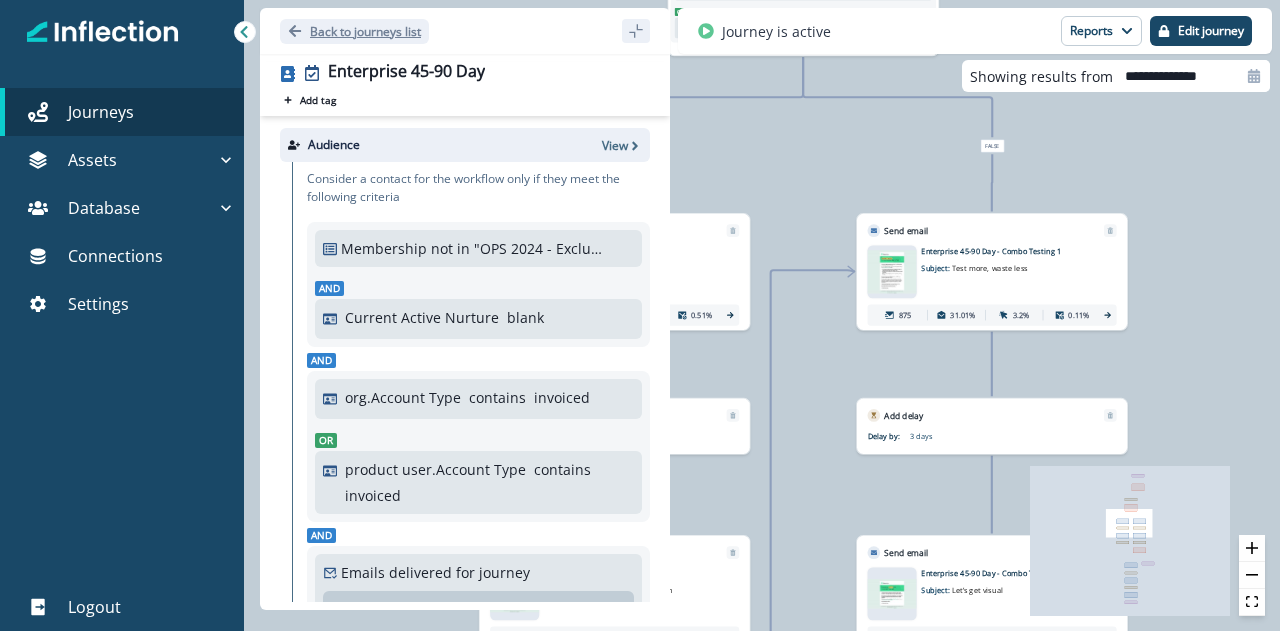 click on "Back to journeys list" at bounding box center (354, 31) 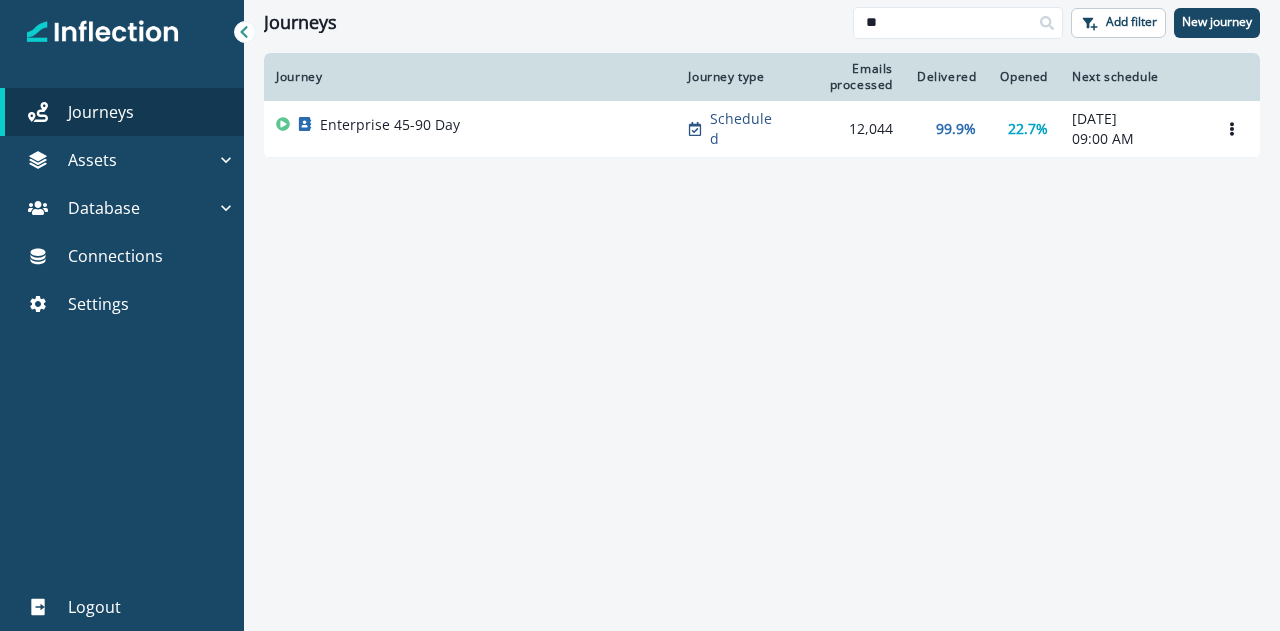 click at bounding box center (245, 32) 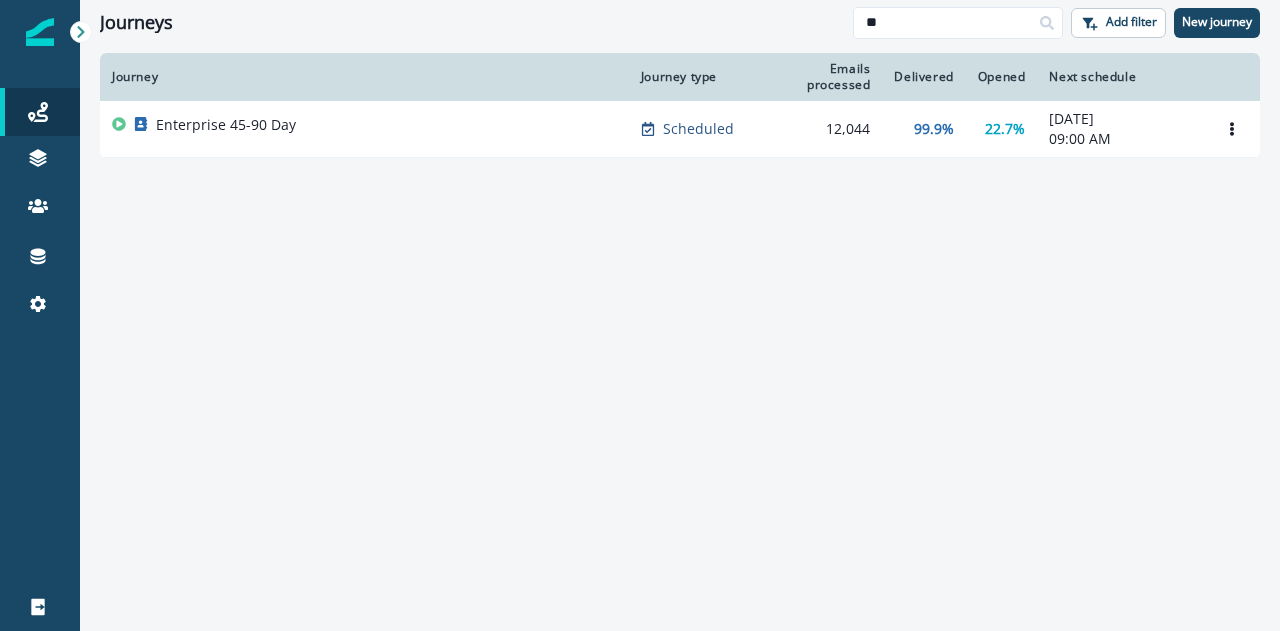 click on "Journeys ** Add filter New journey" at bounding box center (680, 22) 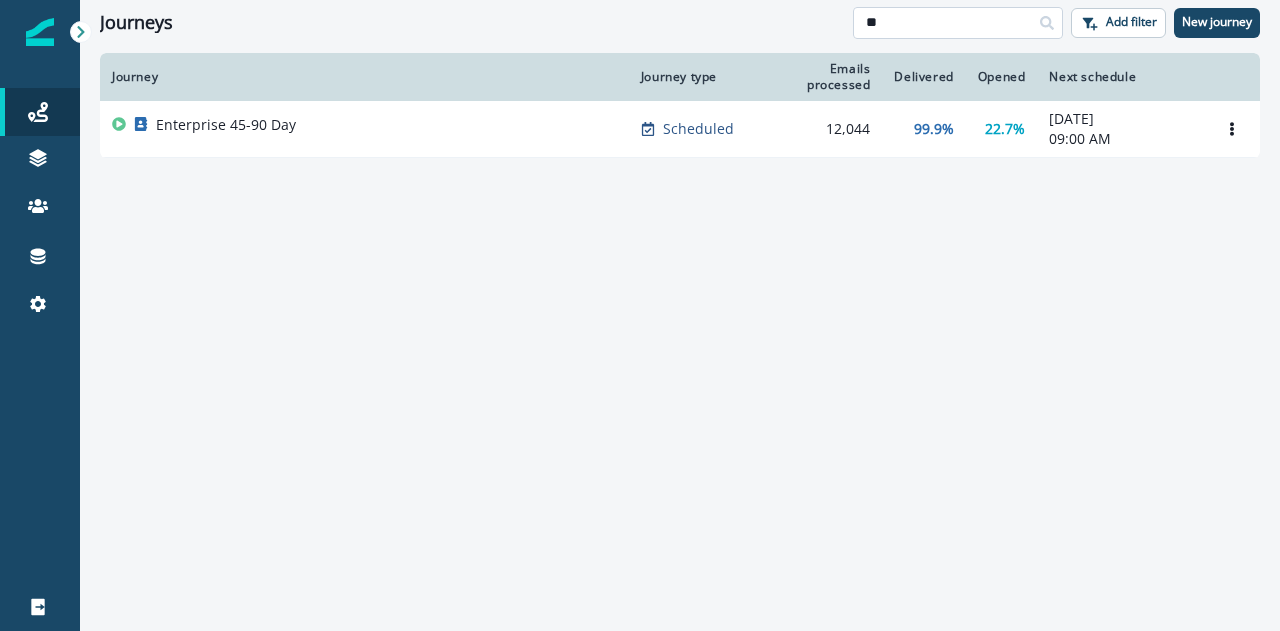 click on "**" at bounding box center [958, 23] 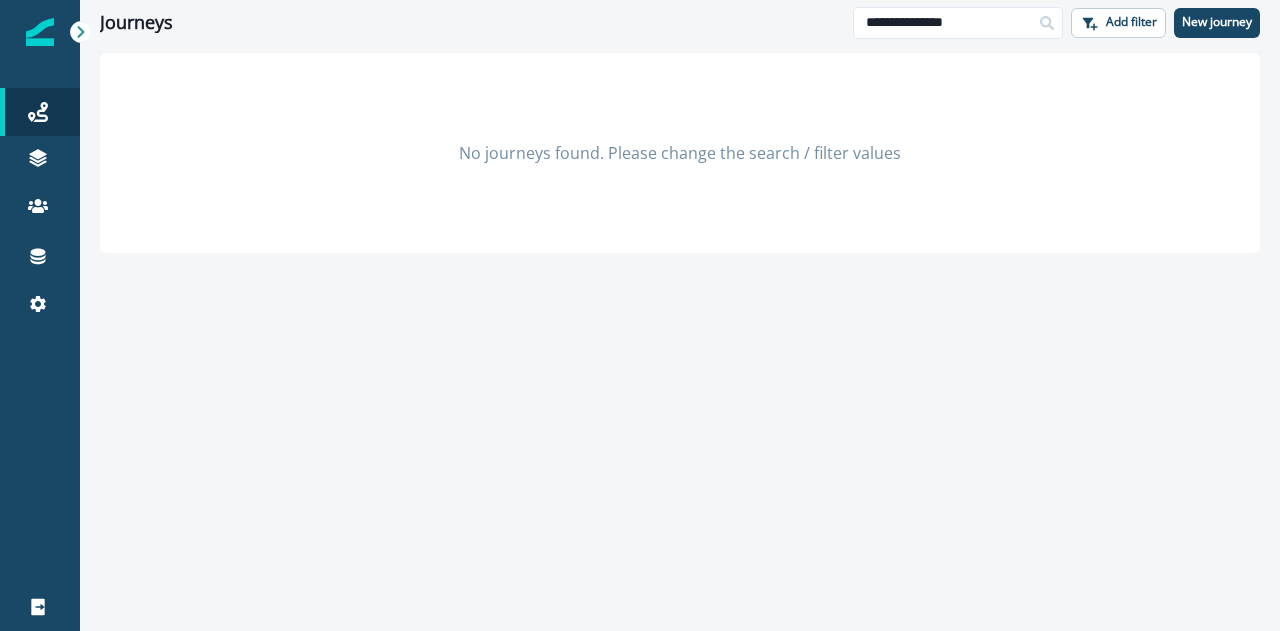 click at bounding box center [1047, 23] 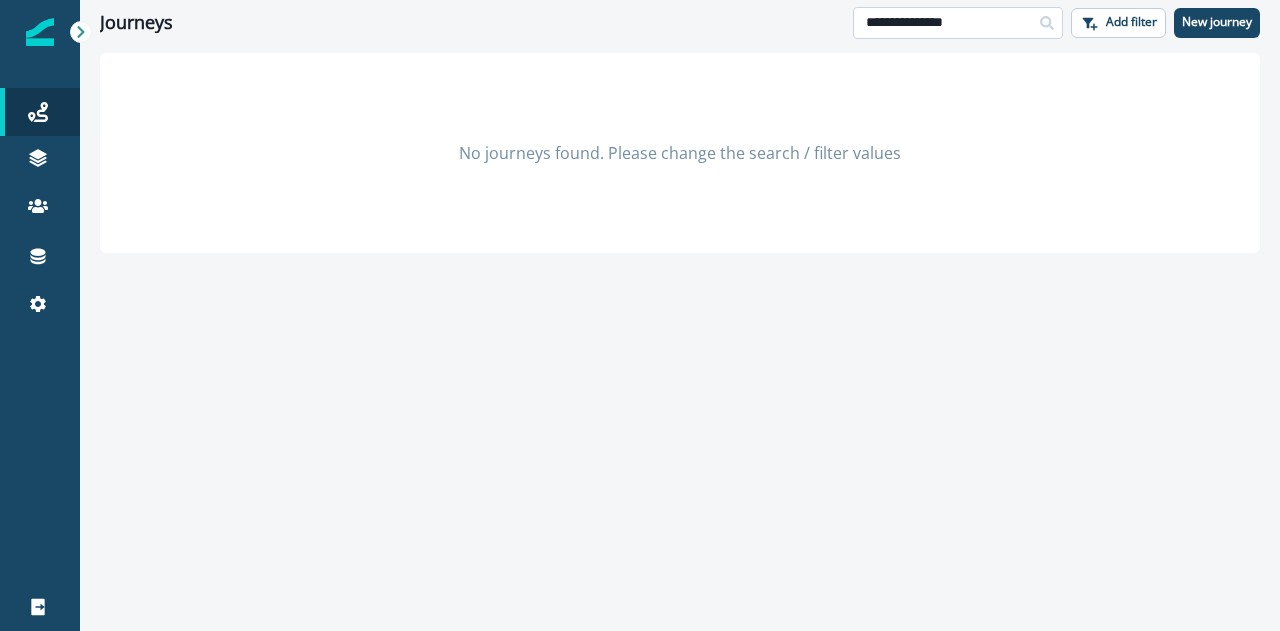 click on "**********" at bounding box center (958, 23) 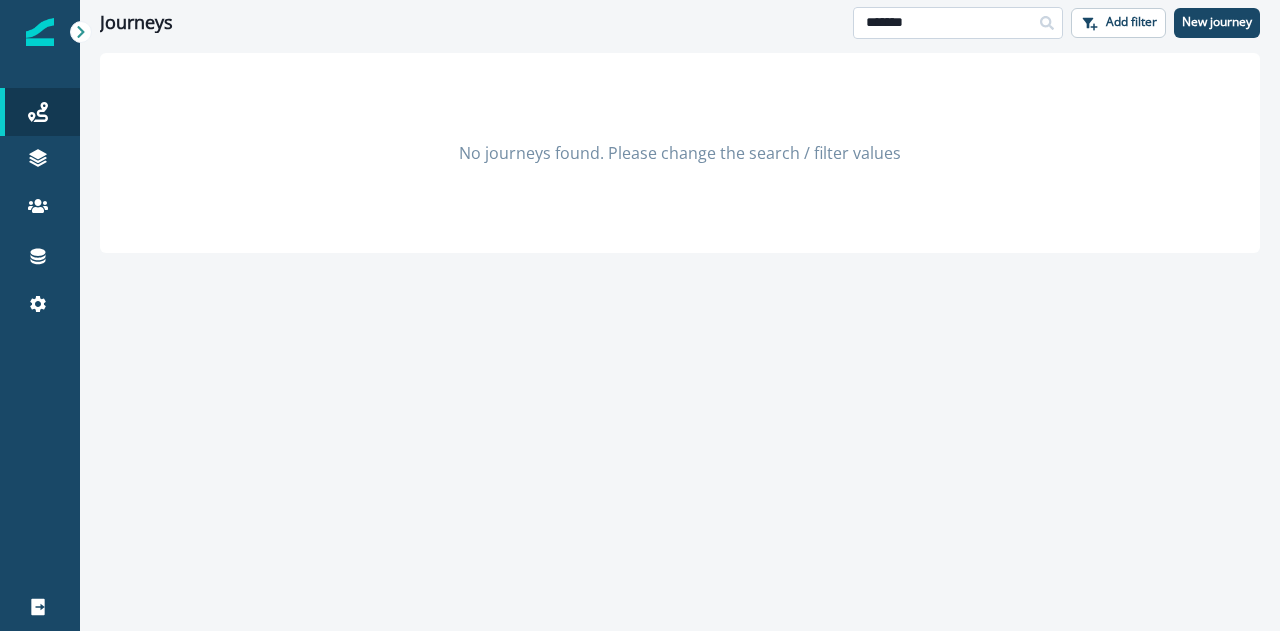 type on "*******" 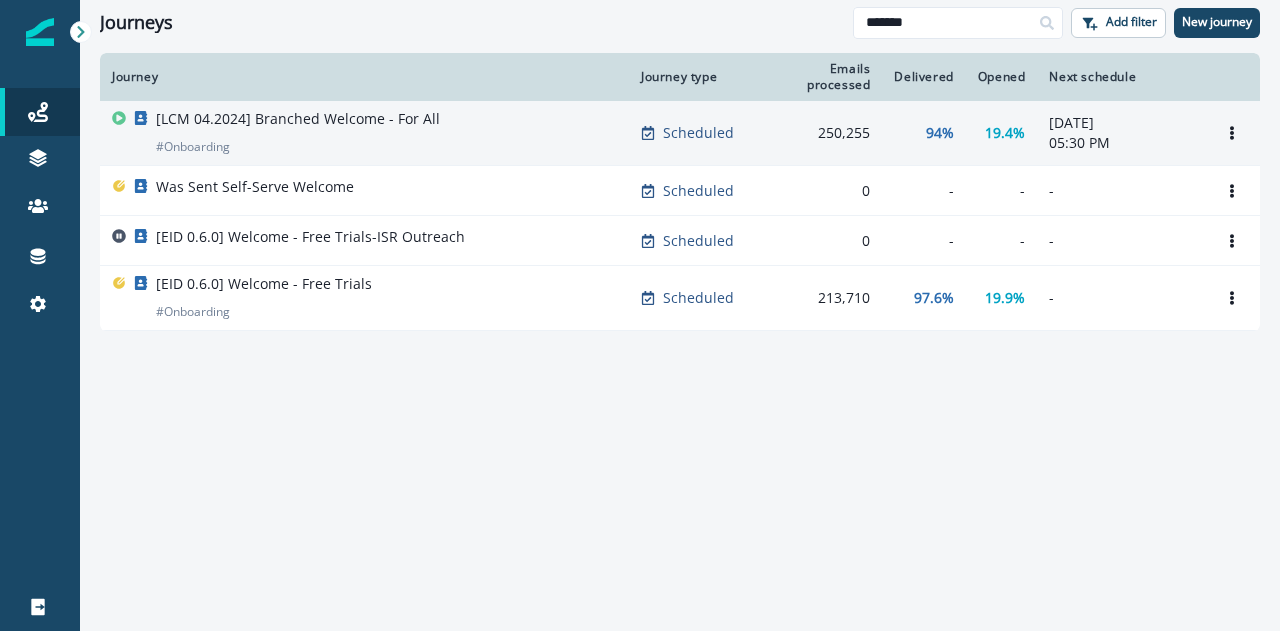 click on "[LCM 04.2024] Branched Welcome - For All # Onboarding" at bounding box center [364, 133] 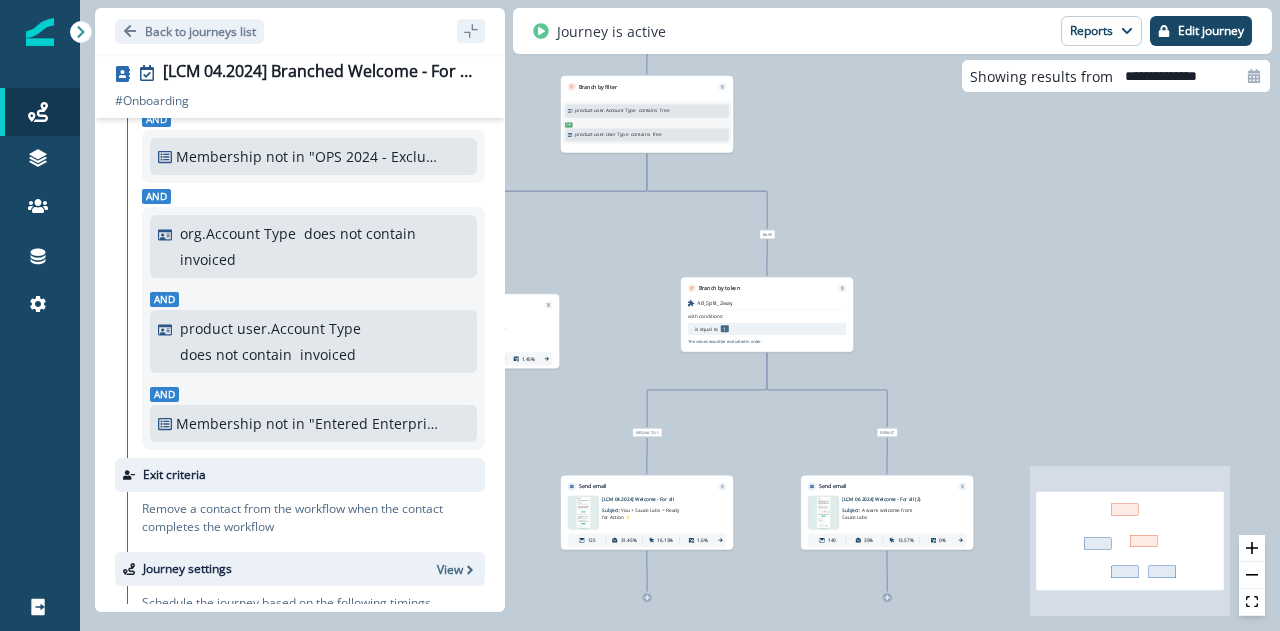scroll, scrollTop: 100, scrollLeft: 0, axis: vertical 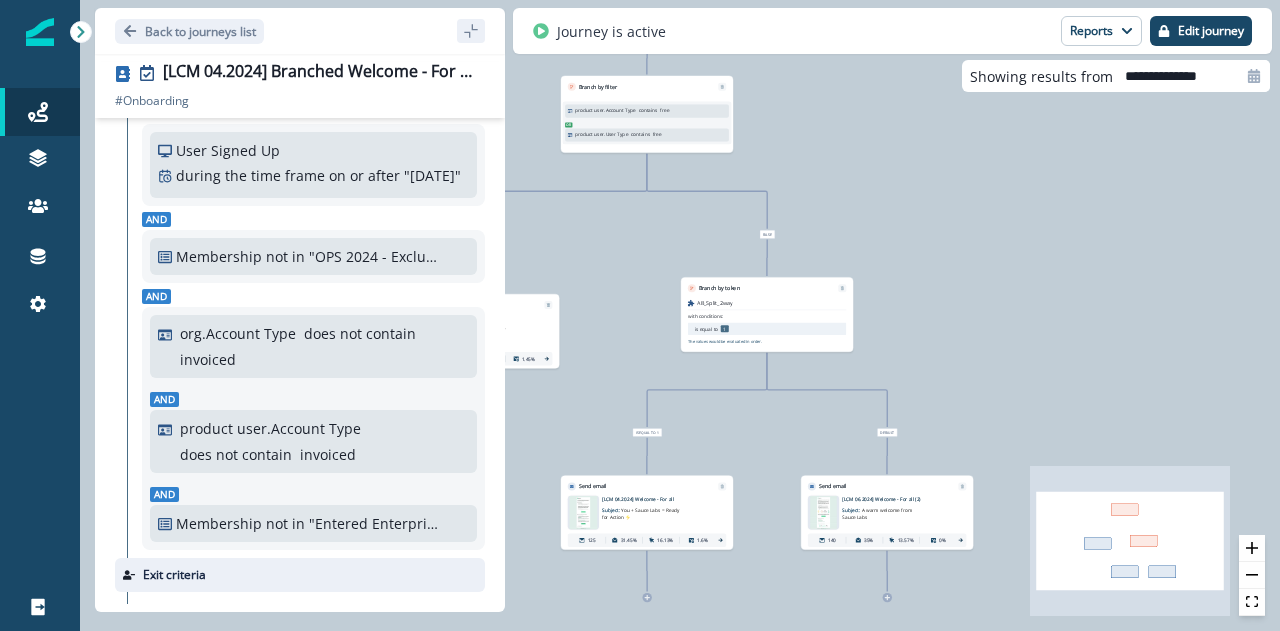 click on "You + Sauce Labs = Ready for Action ⚡" at bounding box center (641, 513) 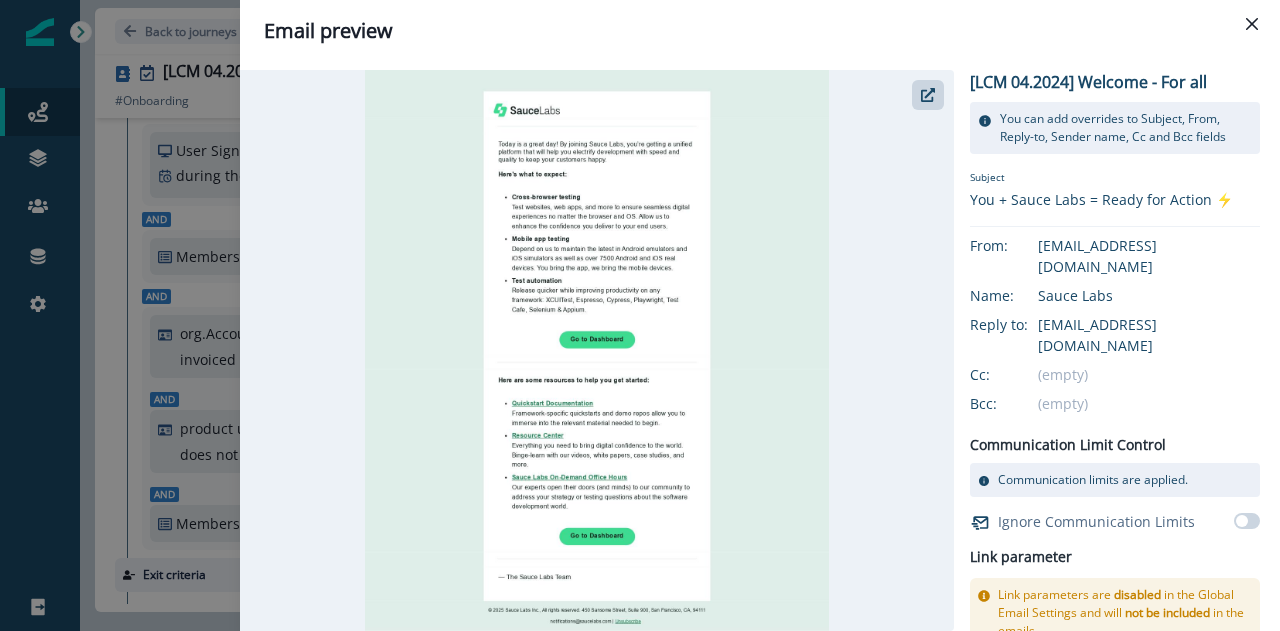 click on "Email preview [LCM 04.2024] Welcome - For all You can add overrides to Subject, From, Reply-to, Sender name, Cc and Bcc fields Email configuration Subject You + Sauce Labs = Ready for Action ⚡ From: [EMAIL_ADDRESS][DOMAIN_NAME] Name: Sauce Labs Reply to: [EMAIL_ADDRESS][DOMAIN_NAME] Cc: (empty) Bcc: (empty) Communication Limit Control Communication limits are applied. Ignore Communication Limits Link parameter Link parameters are   disabled   in the Global Email Settings and will   not be included   in the emails. Link parameter configuration Global Parameters UTM Campaign {{ Journey name will be used }} UTM Medium email UTM Source inflection UTM Content {{ Email asset name will be used }} Asset Parameters Email Parameters" at bounding box center [640, 315] 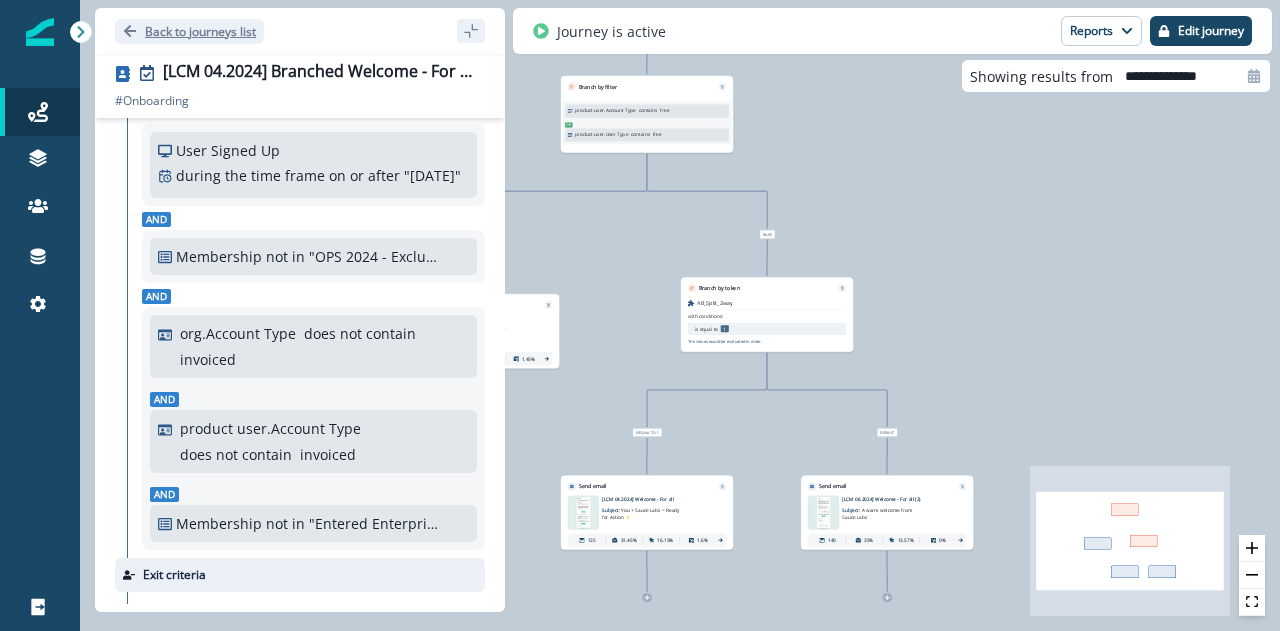 click 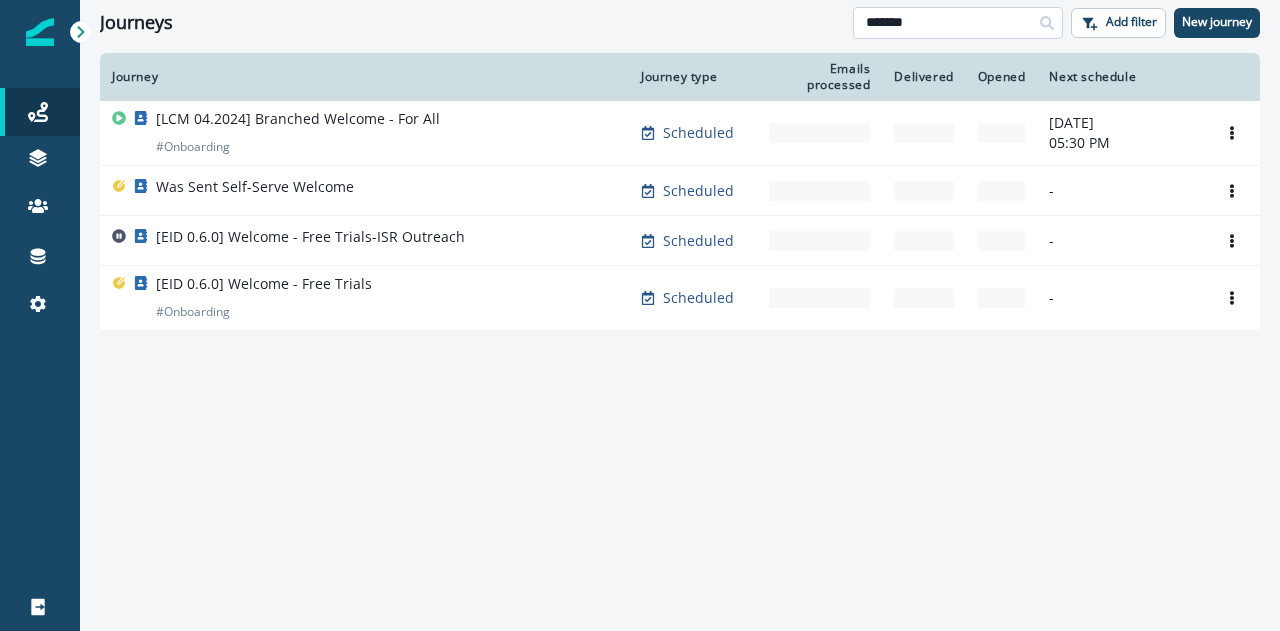 click on "*******" at bounding box center (958, 23) 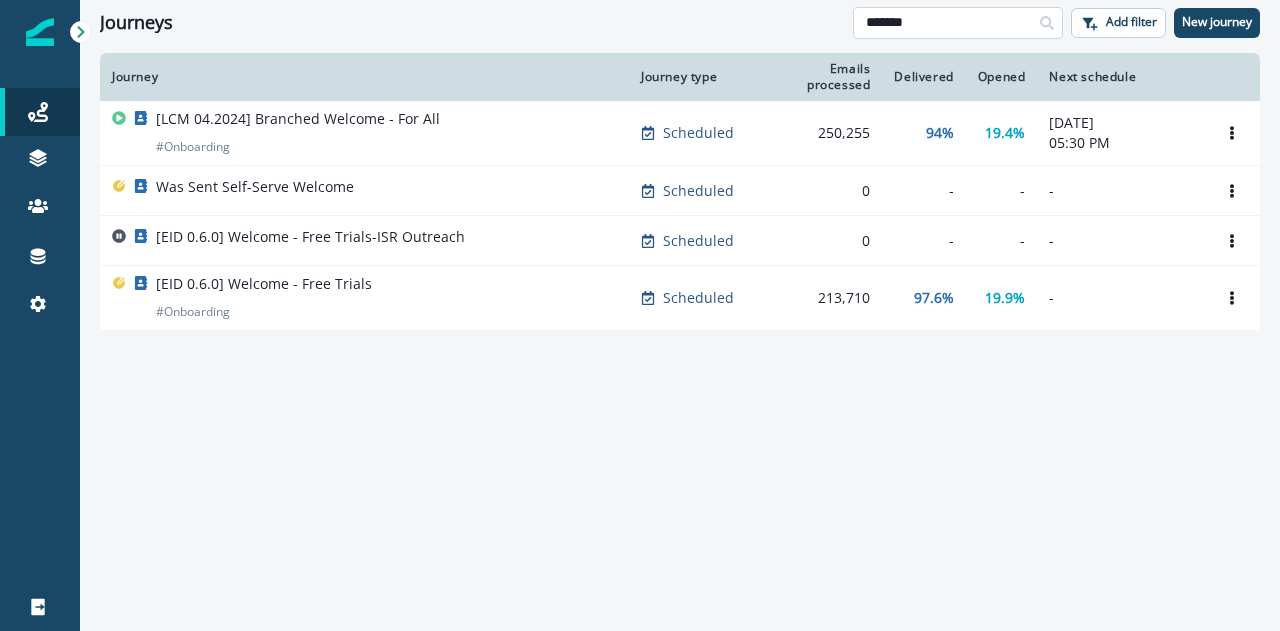 click on "*******" at bounding box center (958, 23) 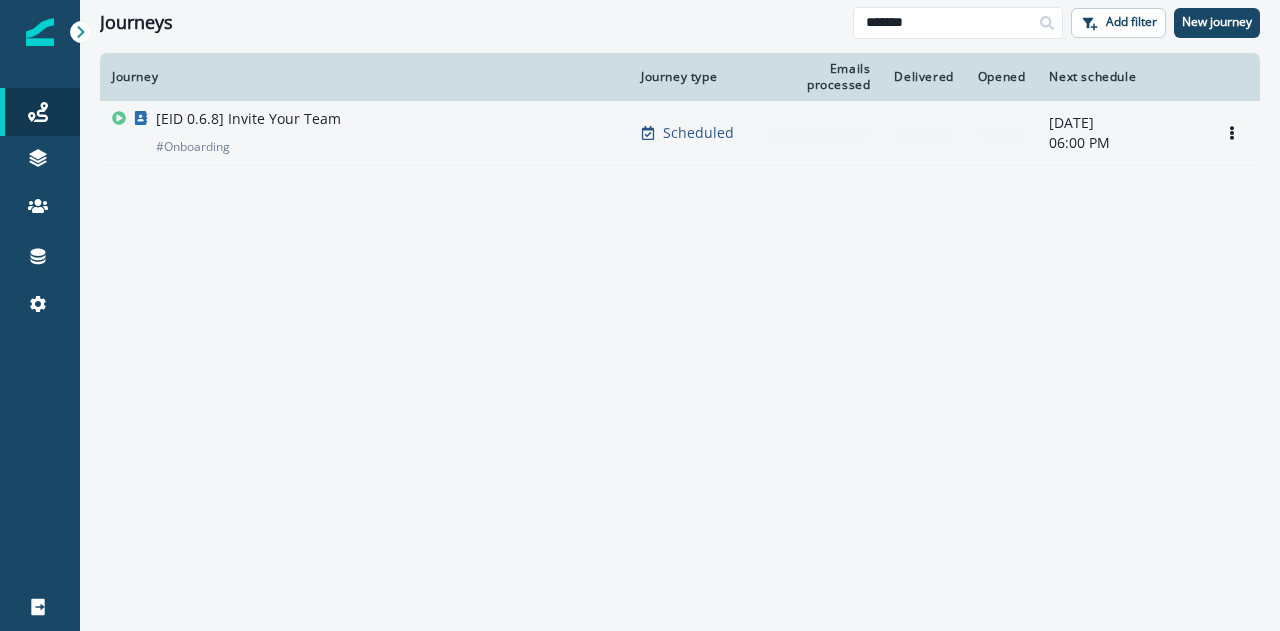 click on "[EID 0.6.8] Invite Your Team # Onboarding" at bounding box center [364, 133] 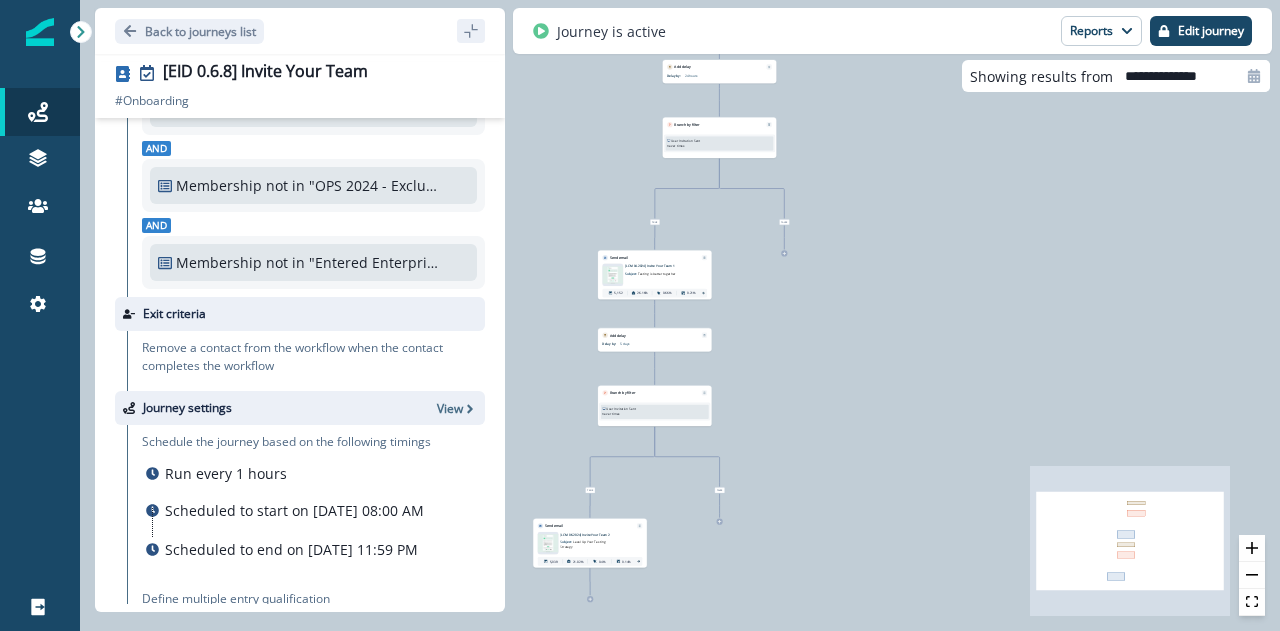 scroll, scrollTop: 100, scrollLeft: 0, axis: vertical 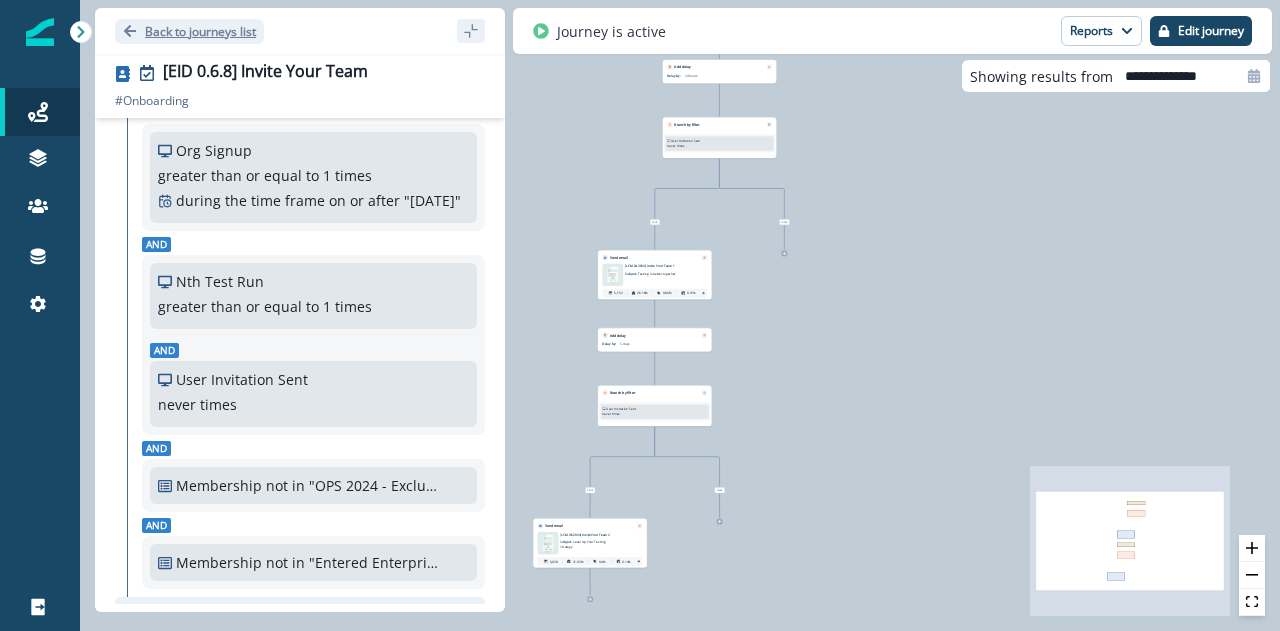 click on "Back to journeys list" at bounding box center [189, 31] 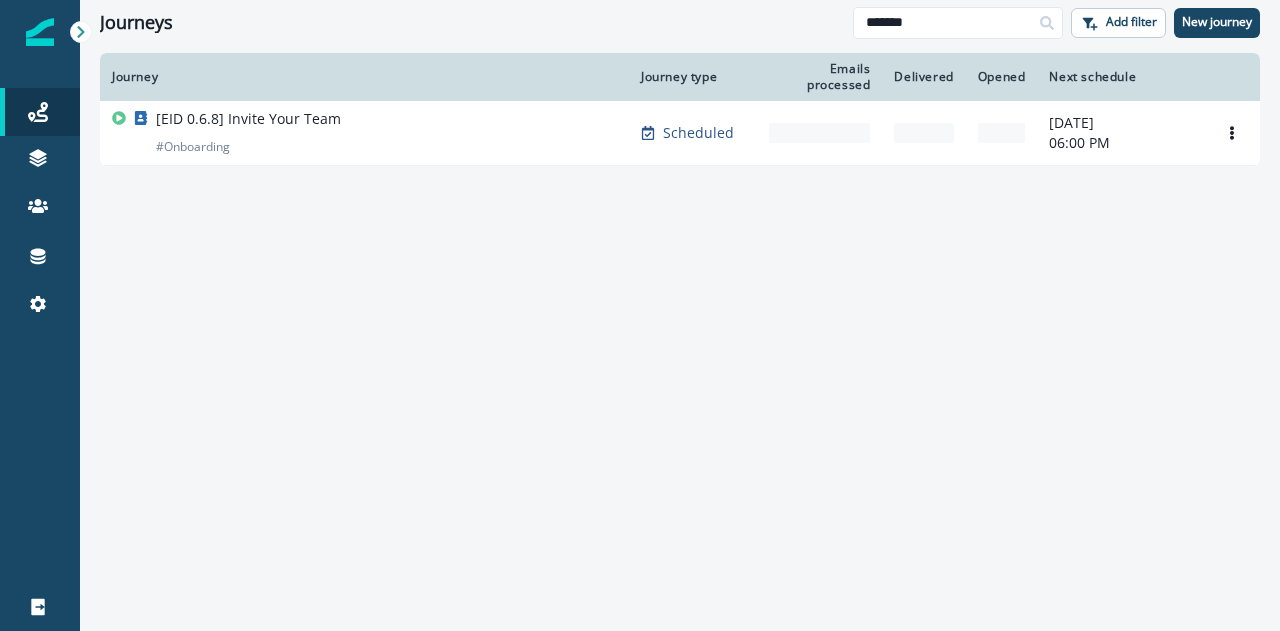 click on "Journeys ****** Add filter New journey" at bounding box center [680, 22] 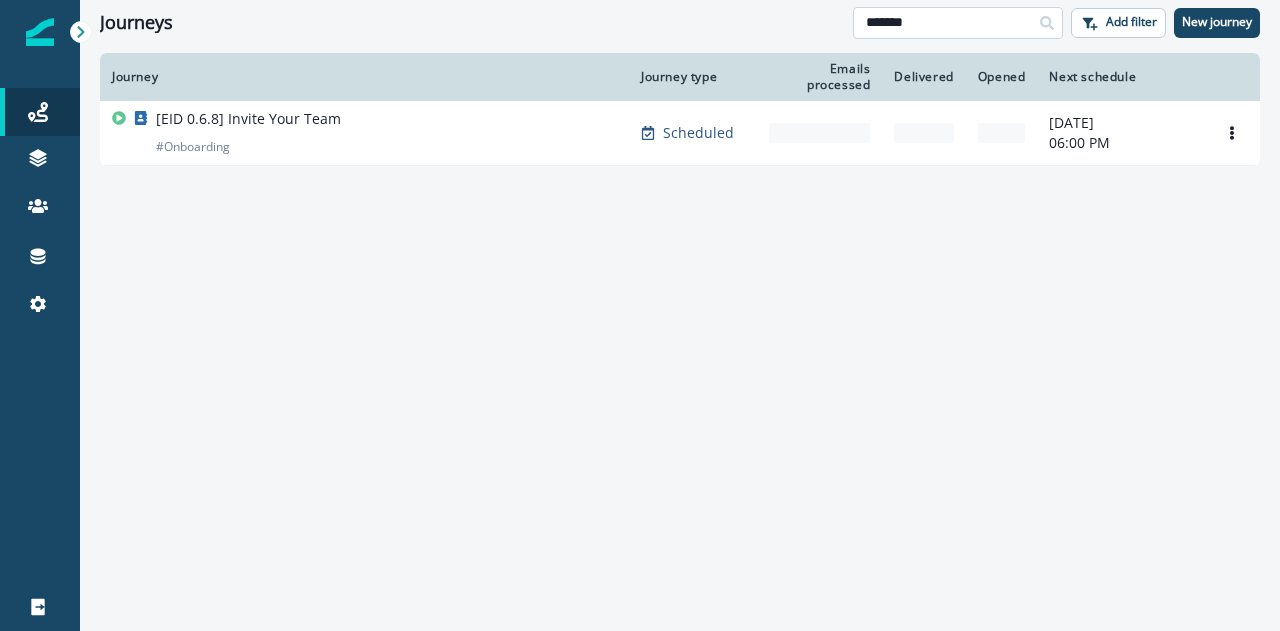 click on "******" at bounding box center [958, 23] 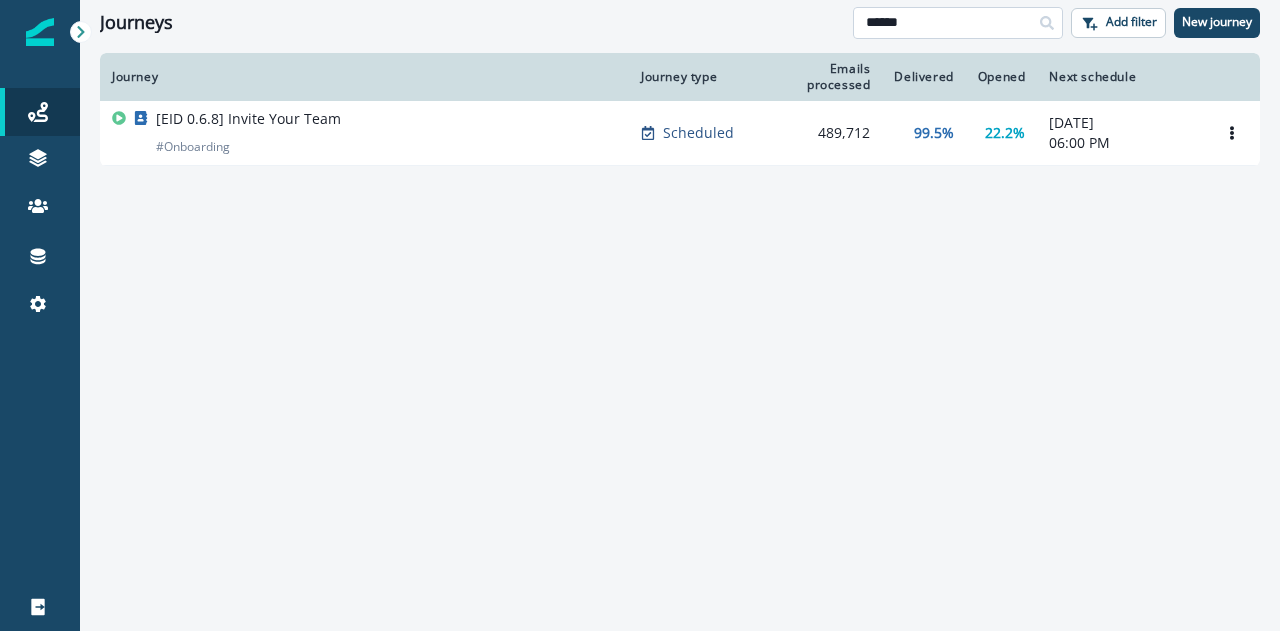type on "******" 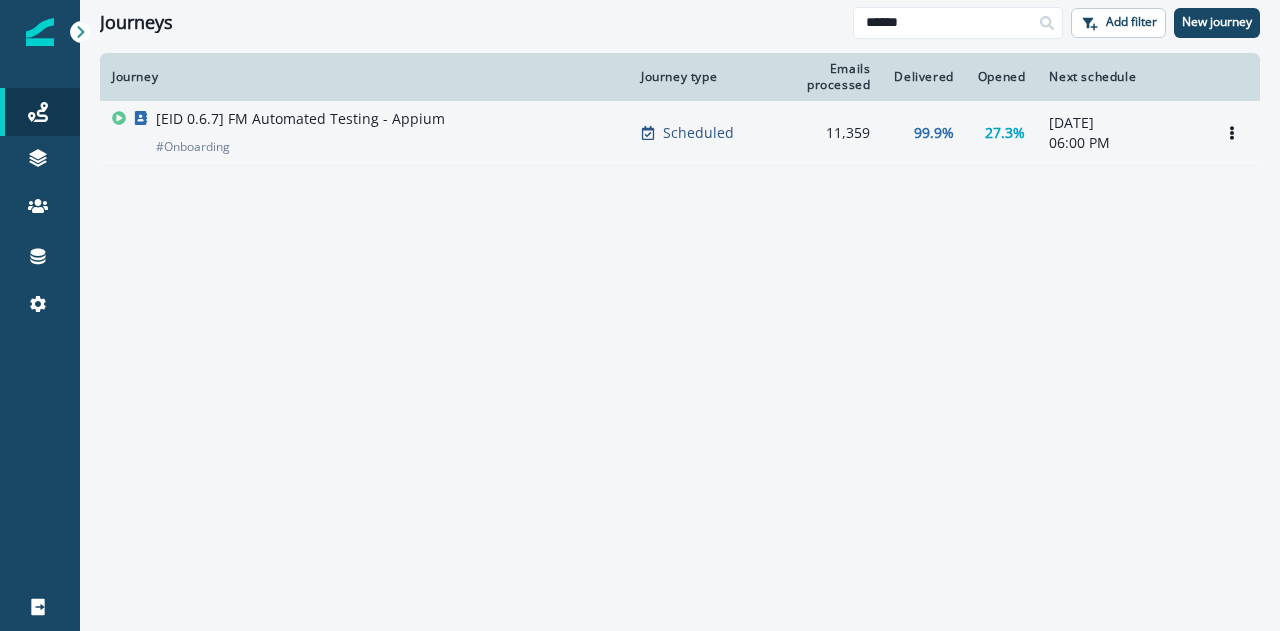 click on "[EID 0.6.7] FM Automated Testing - Appium # Onboarding" at bounding box center [364, 133] 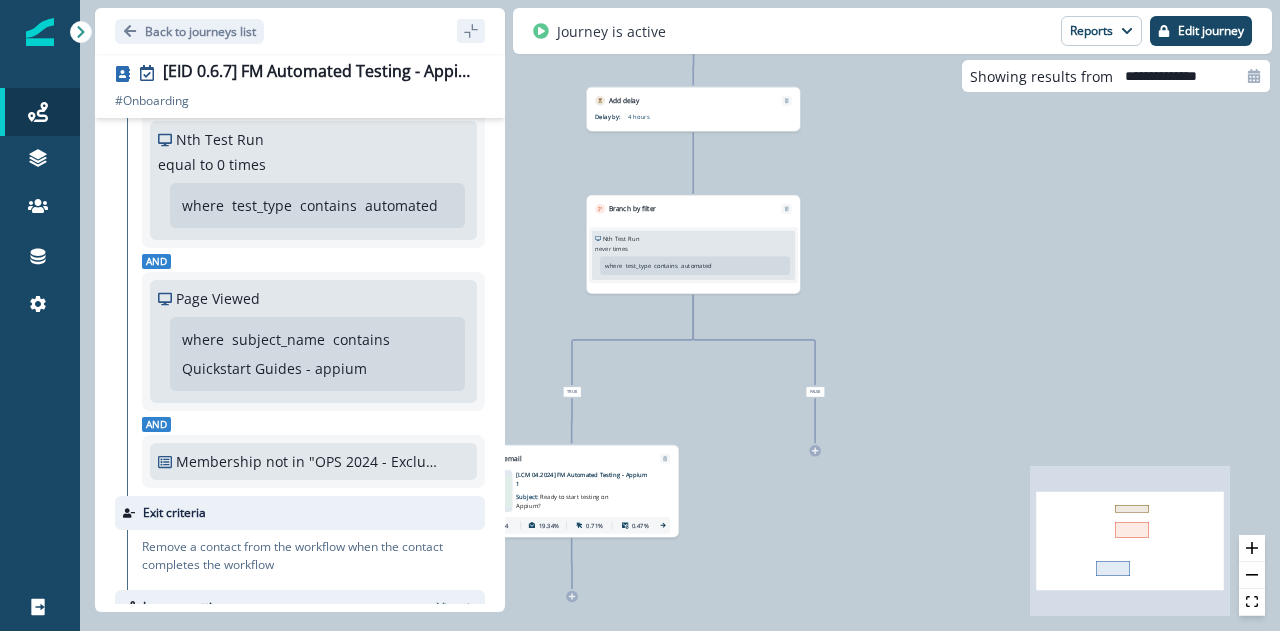 scroll, scrollTop: 300, scrollLeft: 0, axis: vertical 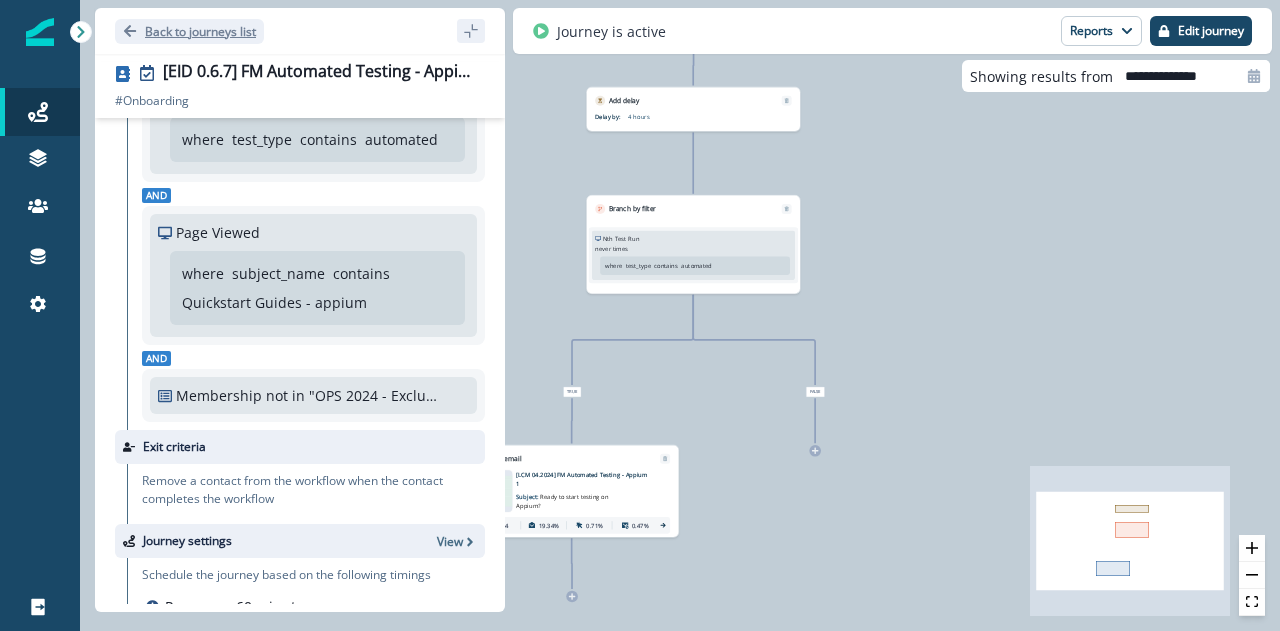 click on "Back to journeys list" at bounding box center (200, 31) 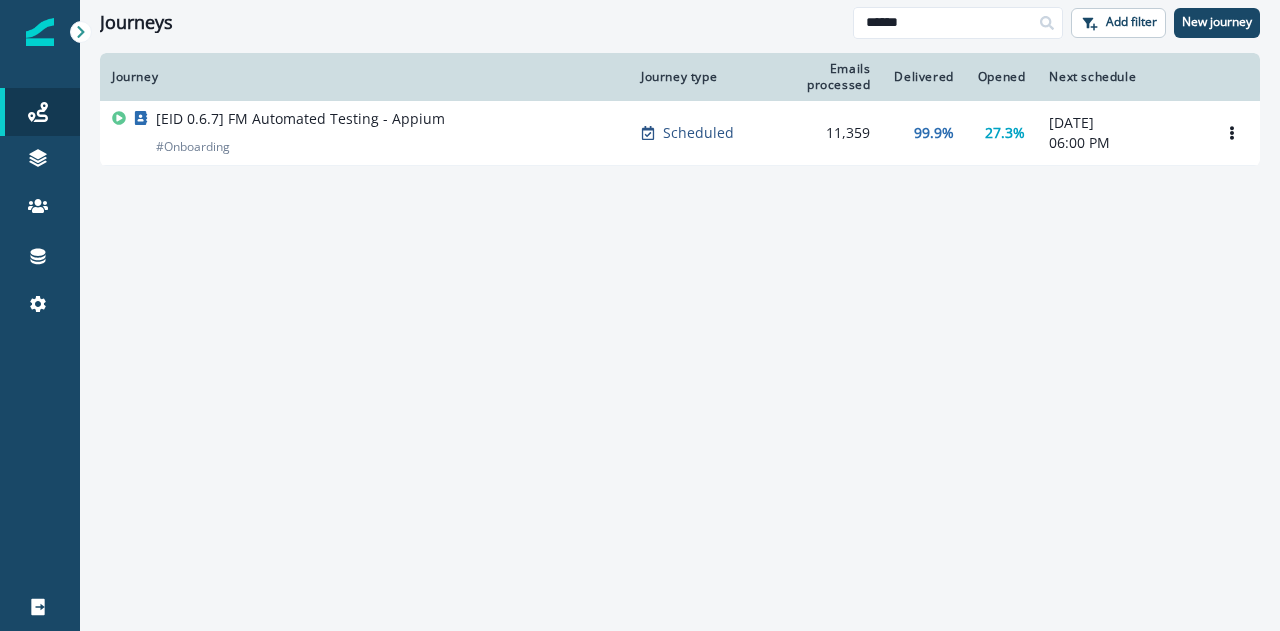 click on "Journeys ****** Add filter New journey" at bounding box center [680, 22] 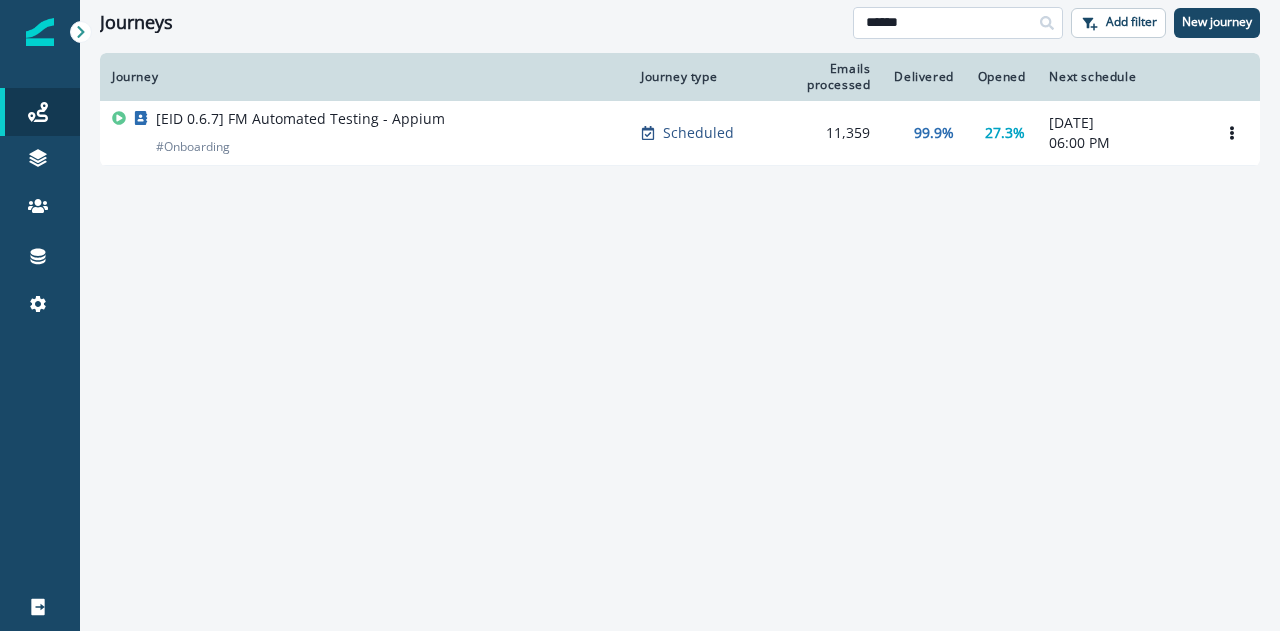 drag, startPoint x: 967, startPoint y: 3, endPoint x: 965, endPoint y: 33, distance: 30.066593 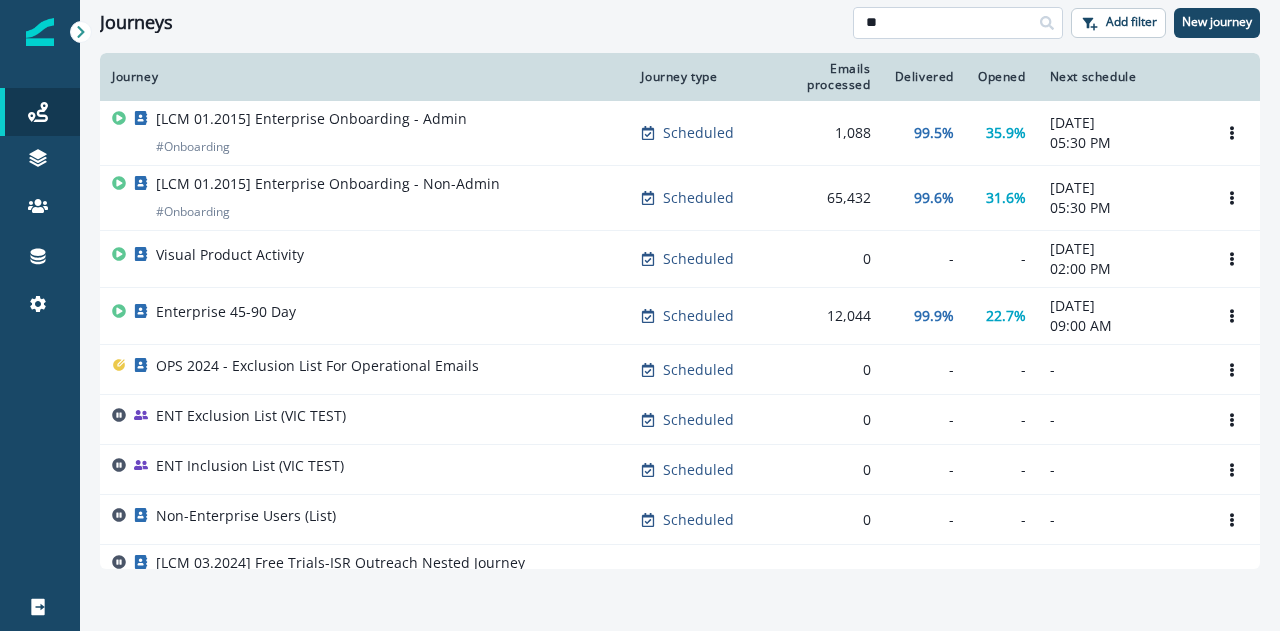 click on "**" at bounding box center [958, 23] 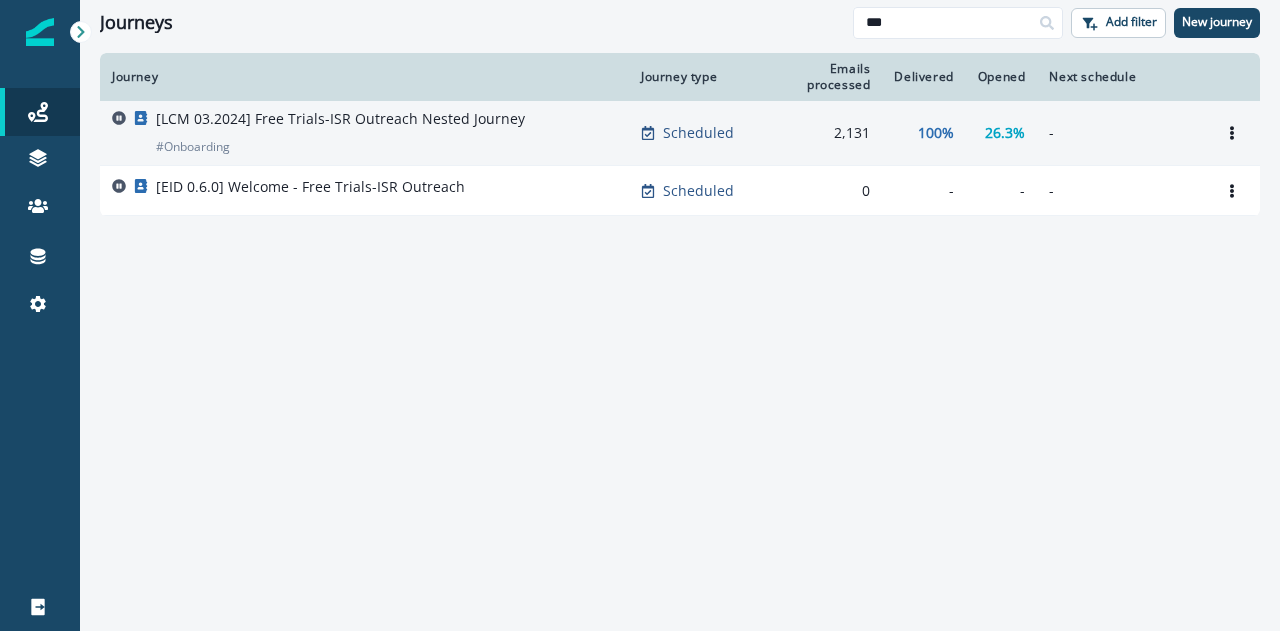 type on "***" 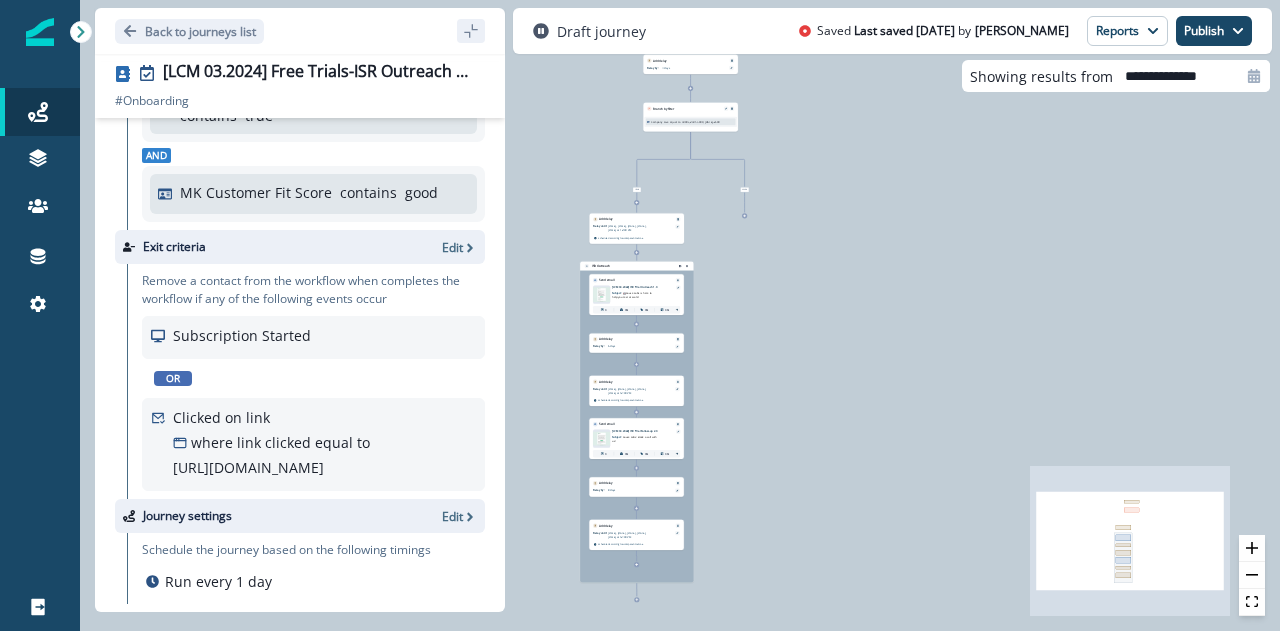 scroll, scrollTop: 514, scrollLeft: 0, axis: vertical 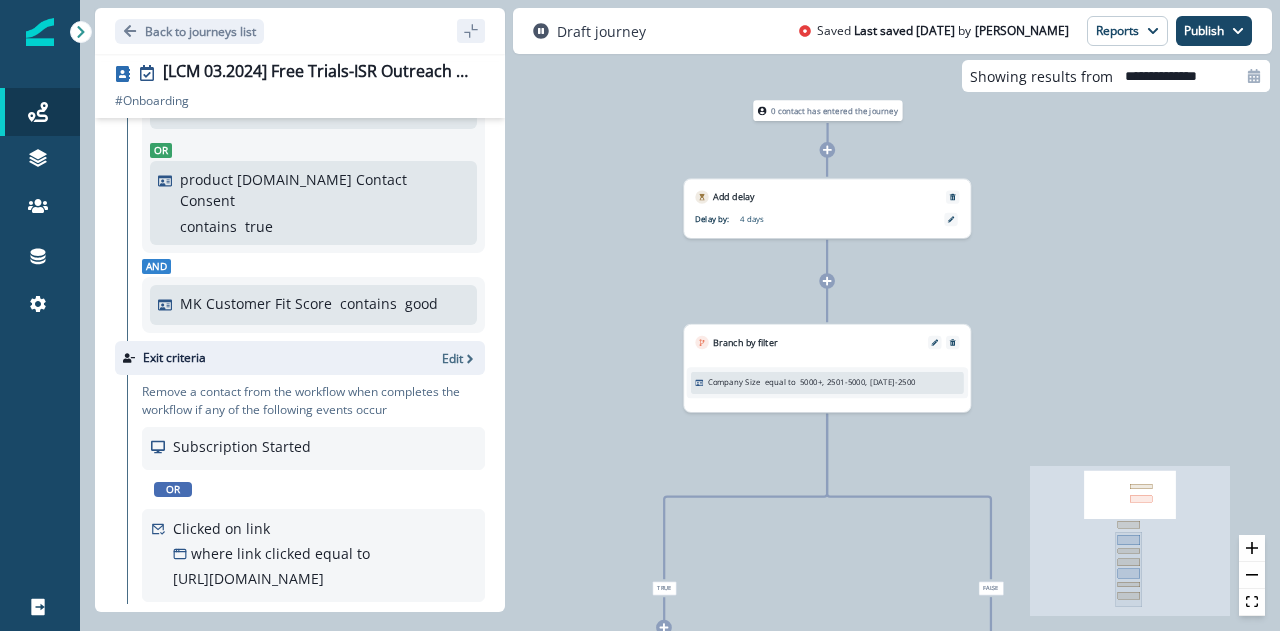 drag, startPoint x: 774, startPoint y: 148, endPoint x: 820, endPoint y: 590, distance: 444.3872 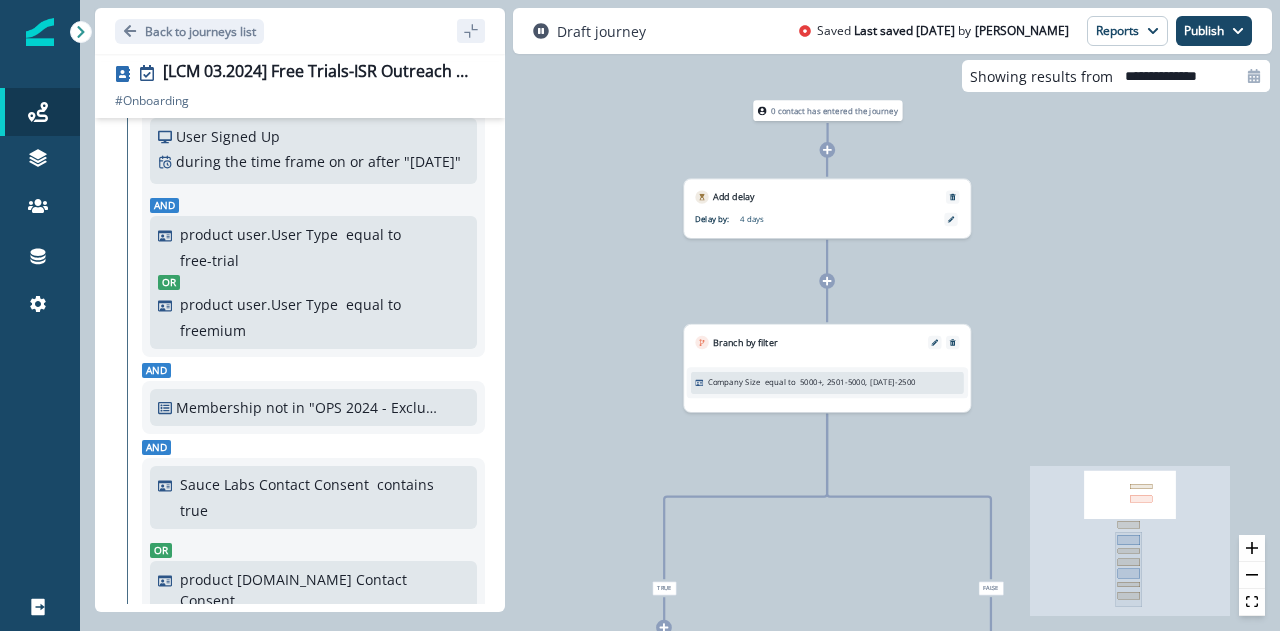scroll, scrollTop: 14, scrollLeft: 0, axis: vertical 